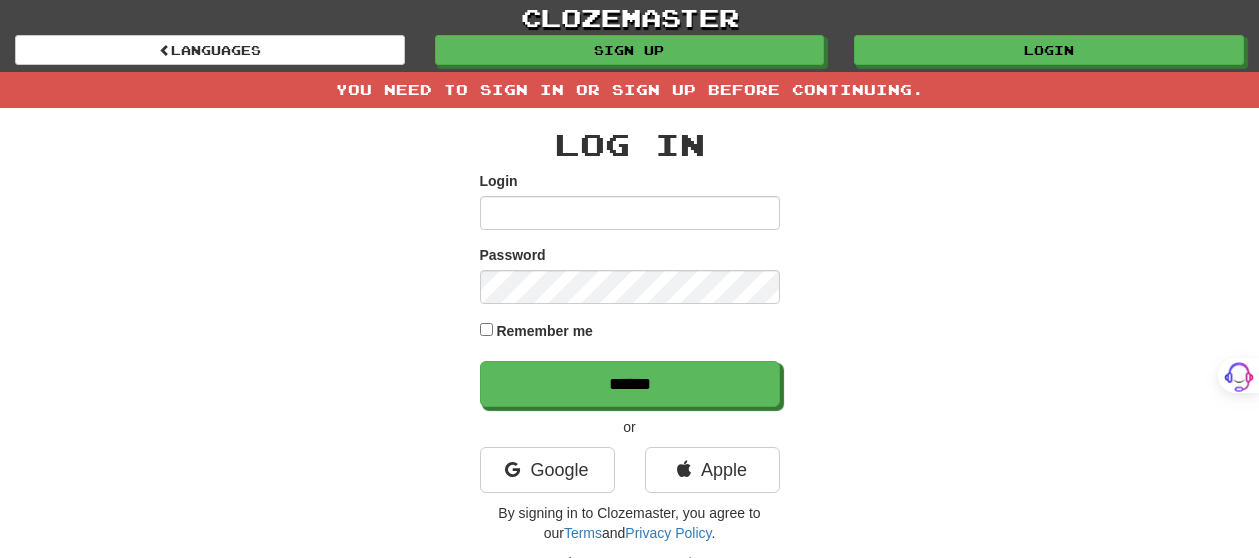 scroll, scrollTop: 0, scrollLeft: 0, axis: both 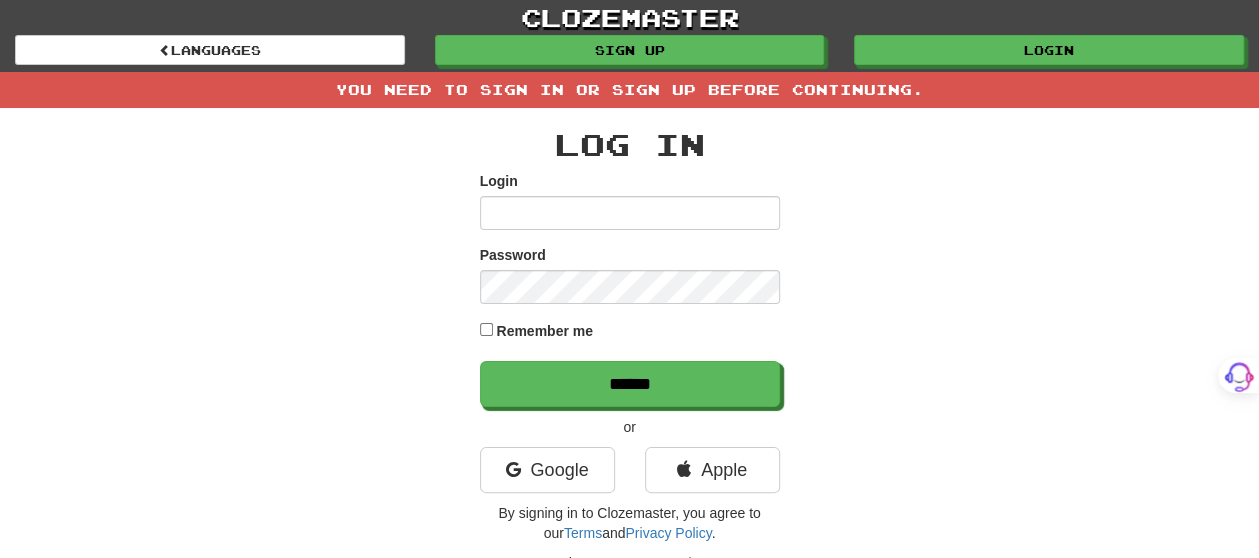 type on "*******" 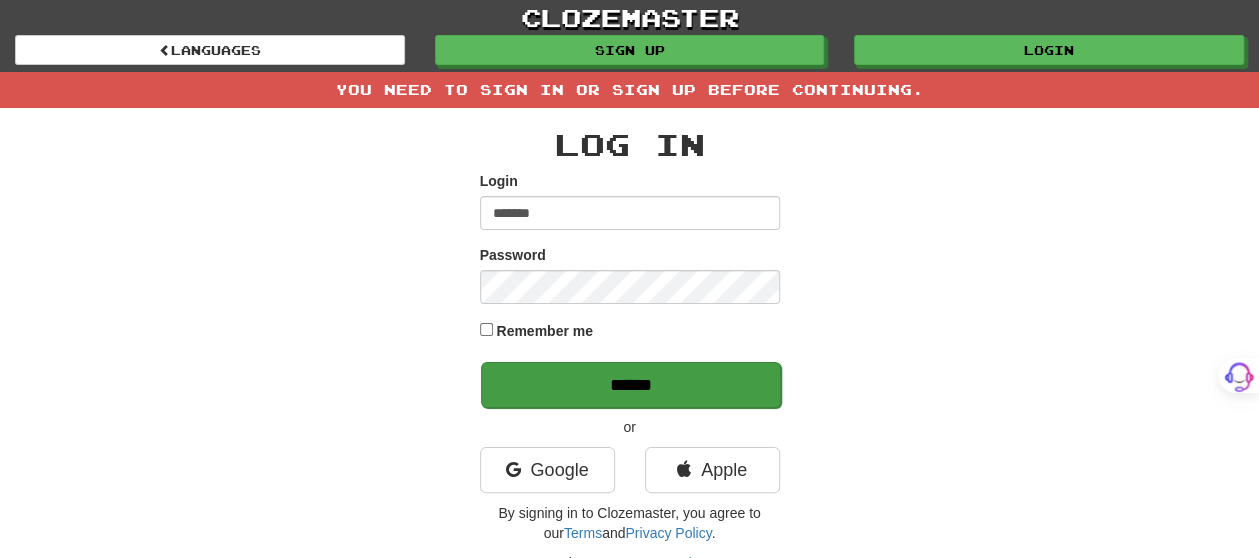 click on "Login
*******
Password
Remember me
******" at bounding box center (630, 289) 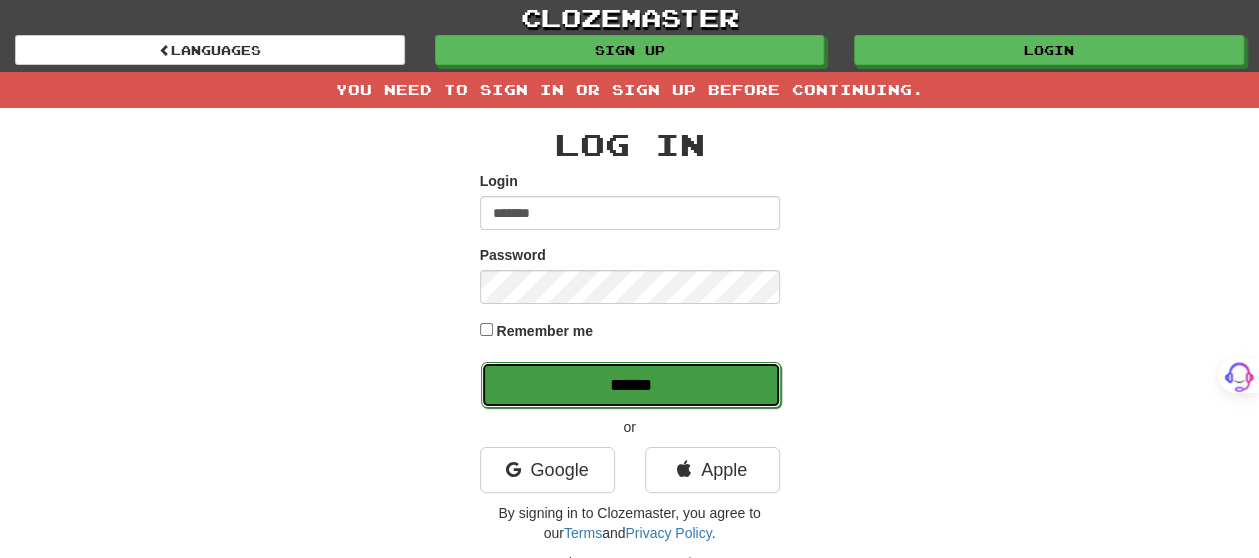 click on "******" at bounding box center [631, 385] 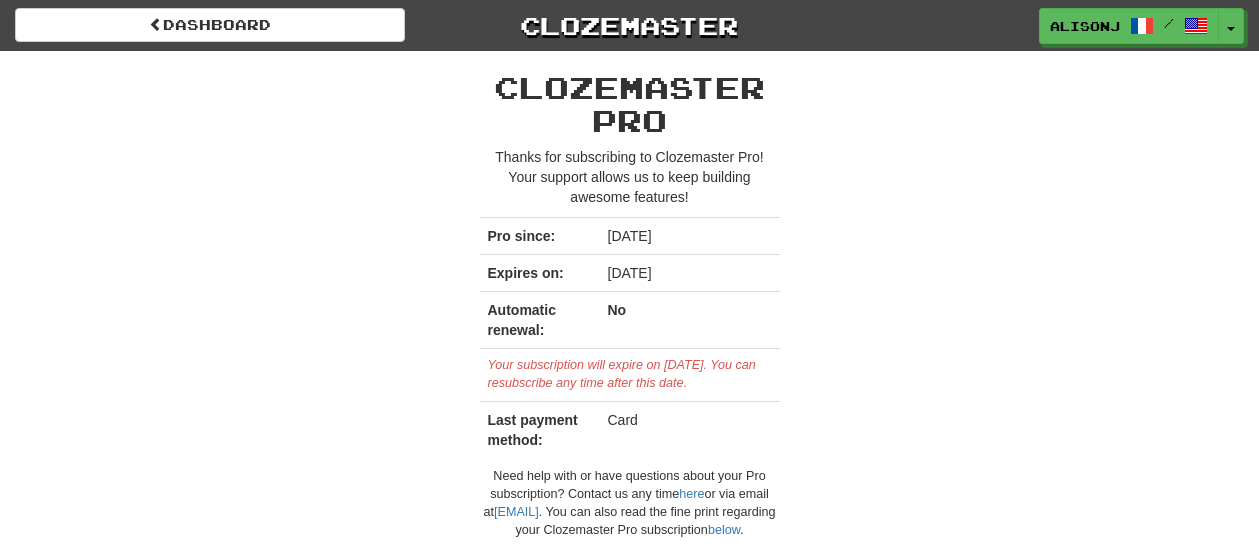 scroll, scrollTop: 0, scrollLeft: 0, axis: both 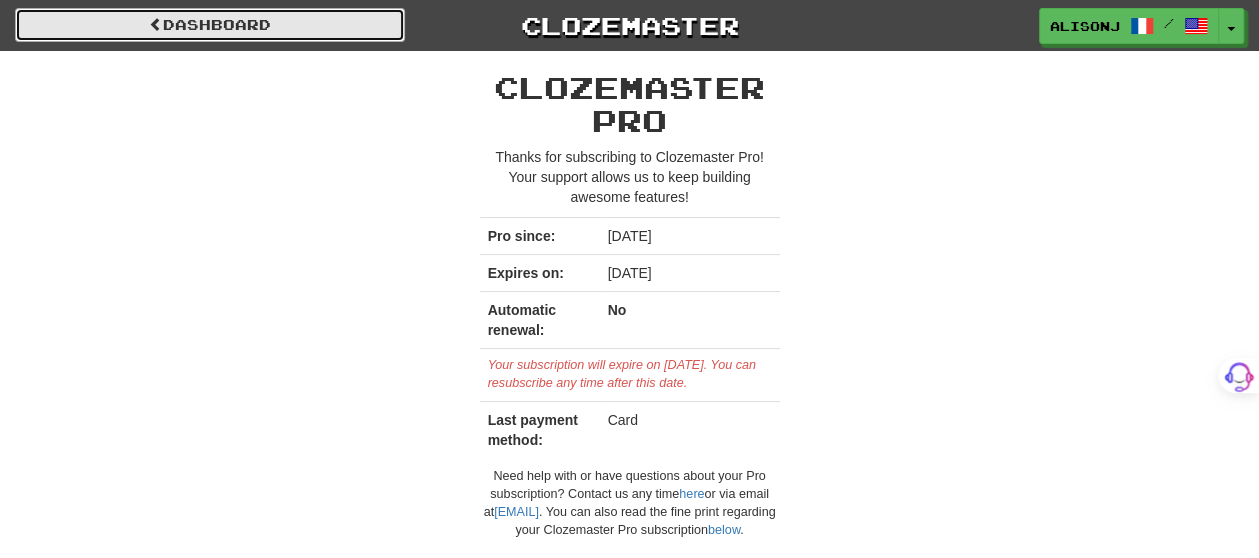click on "Dashboard" at bounding box center [210, 25] 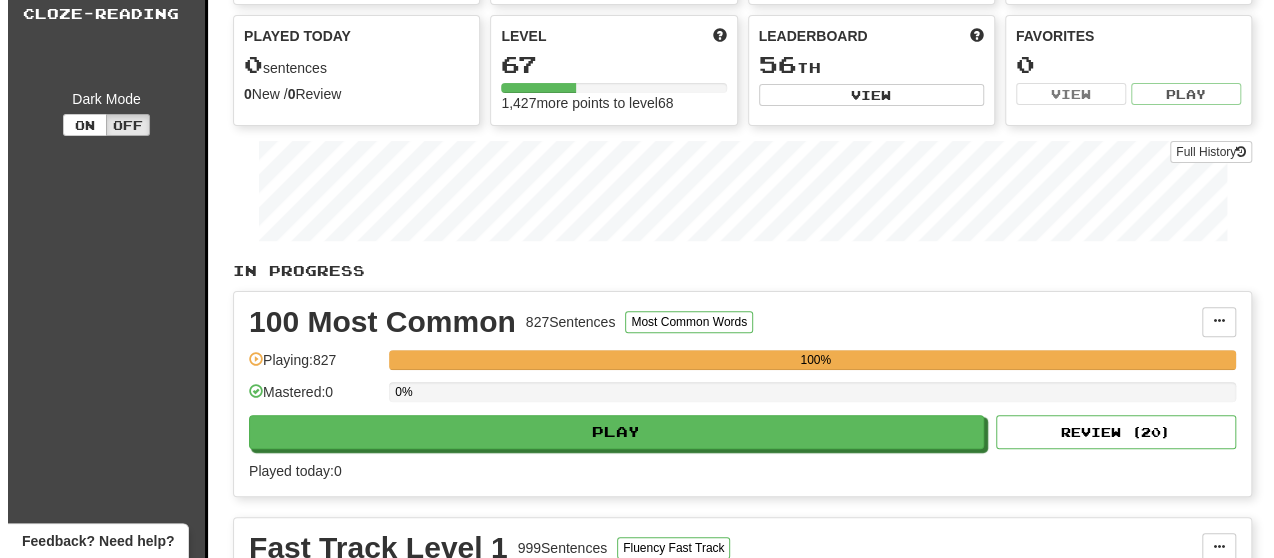 scroll, scrollTop: 200, scrollLeft: 0, axis: vertical 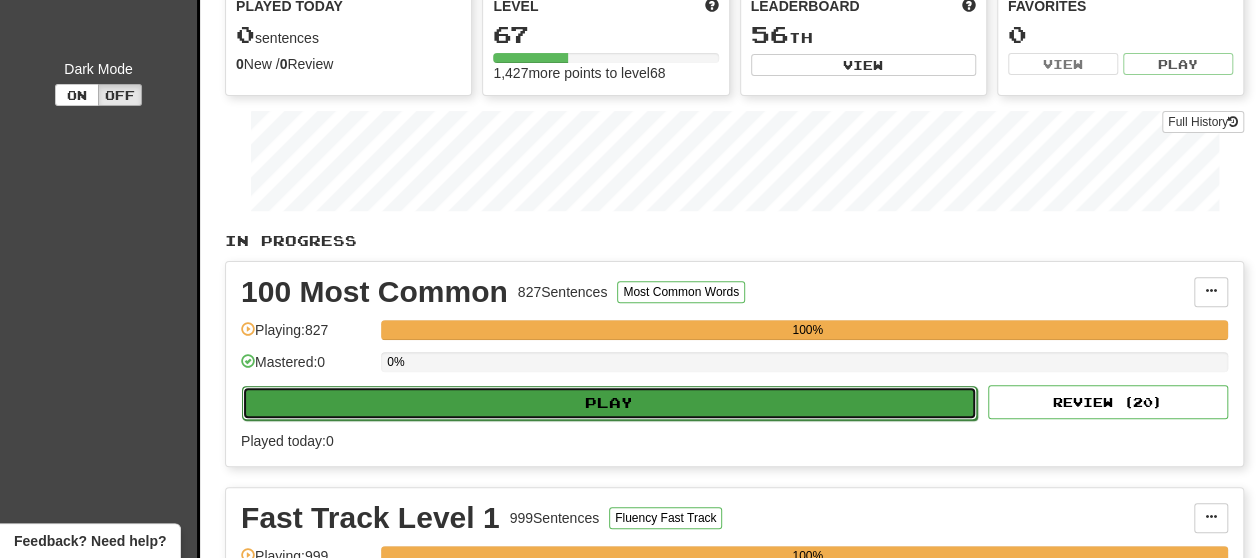 click on "Play" at bounding box center (609, 403) 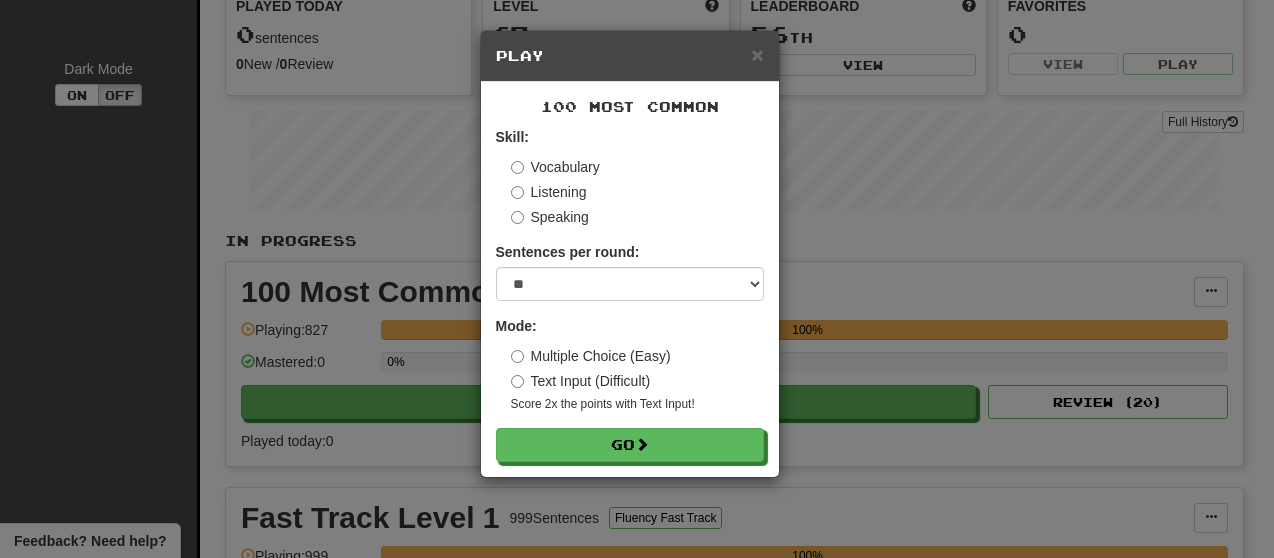 click on "Text Input (Difficult)" at bounding box center [581, 381] 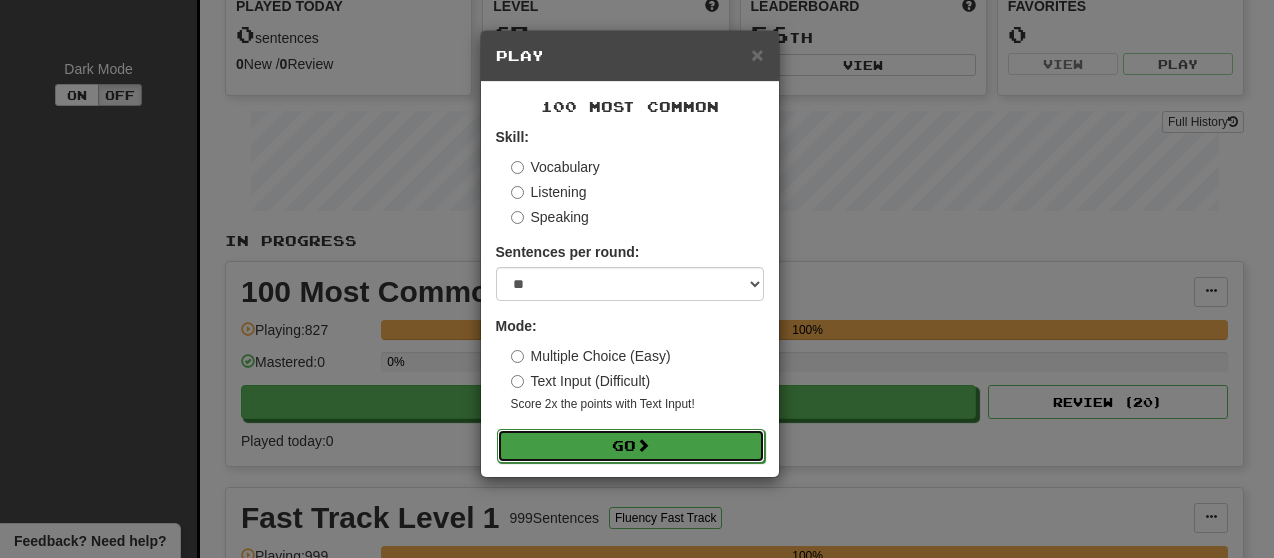 click on "Go" at bounding box center [631, 446] 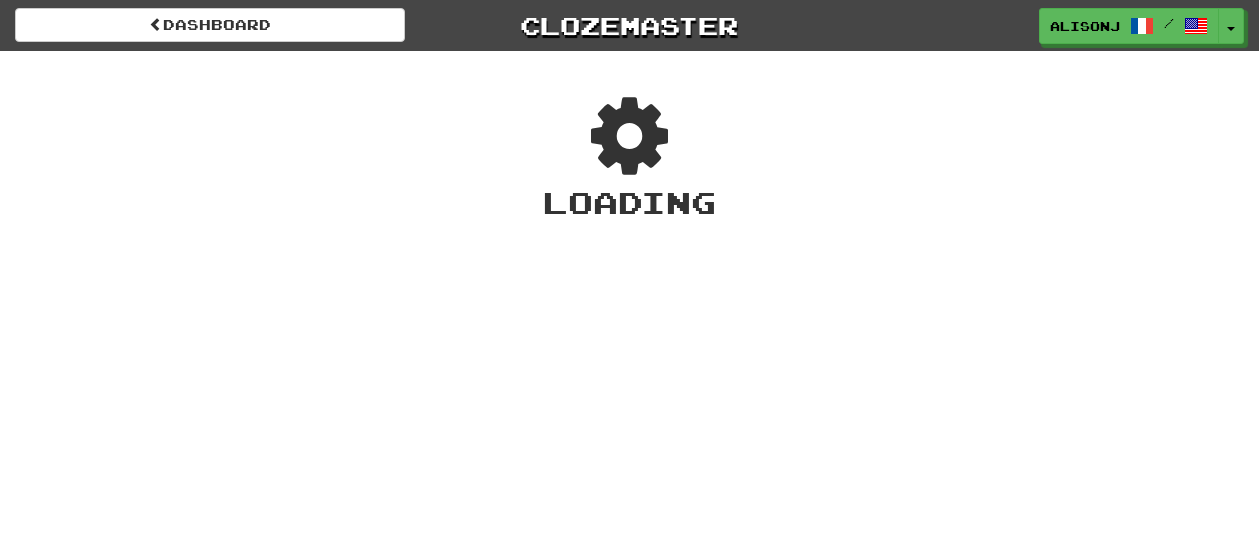 scroll, scrollTop: 0, scrollLeft: 0, axis: both 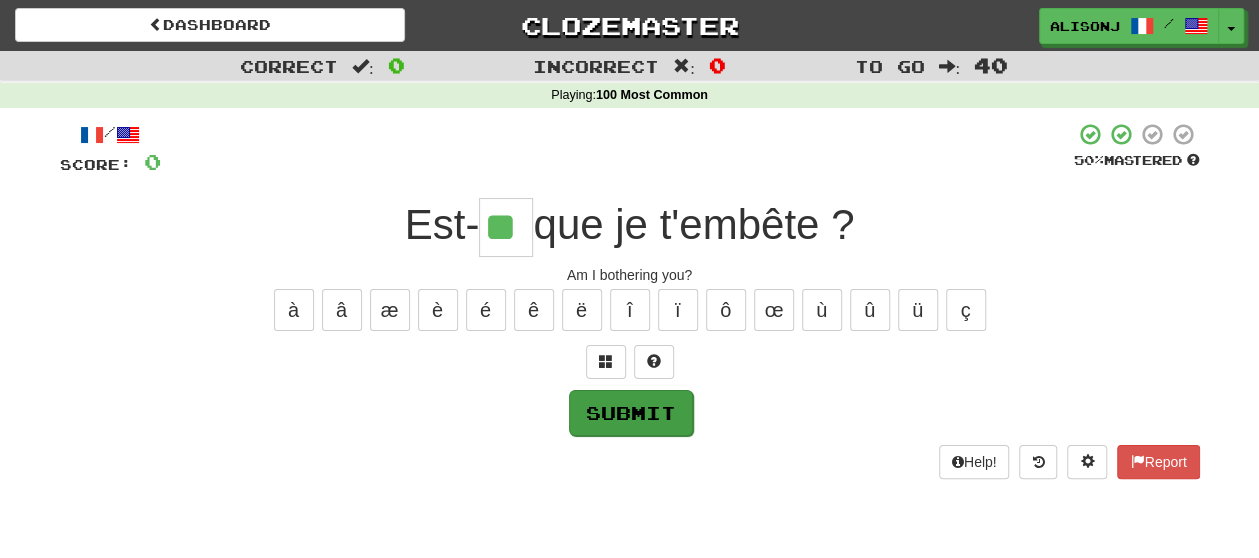 type on "**" 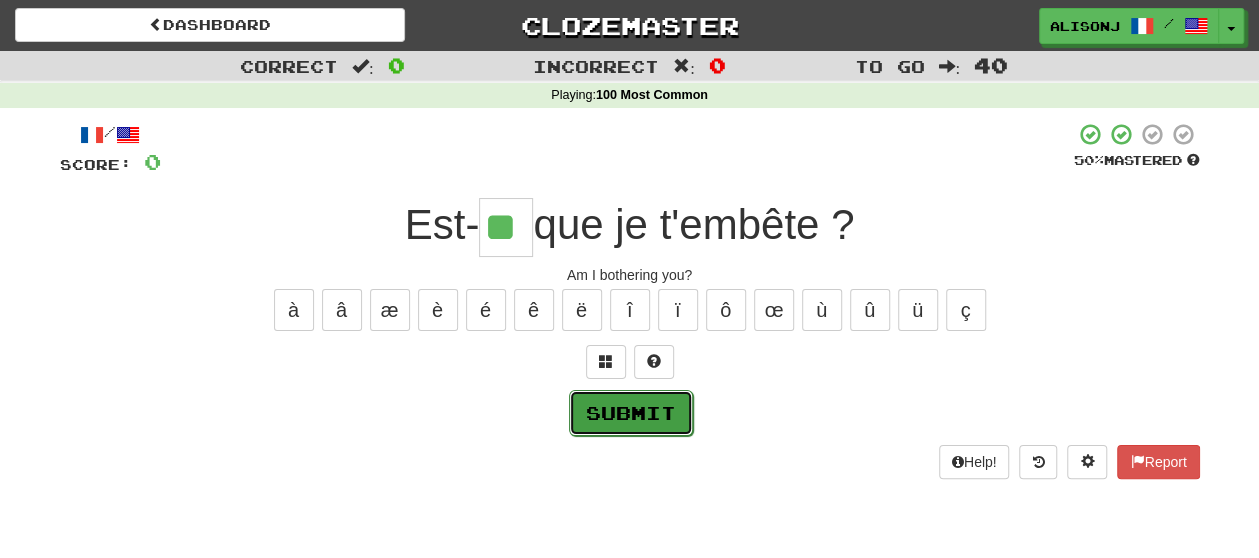 click on "Submit" at bounding box center (631, 413) 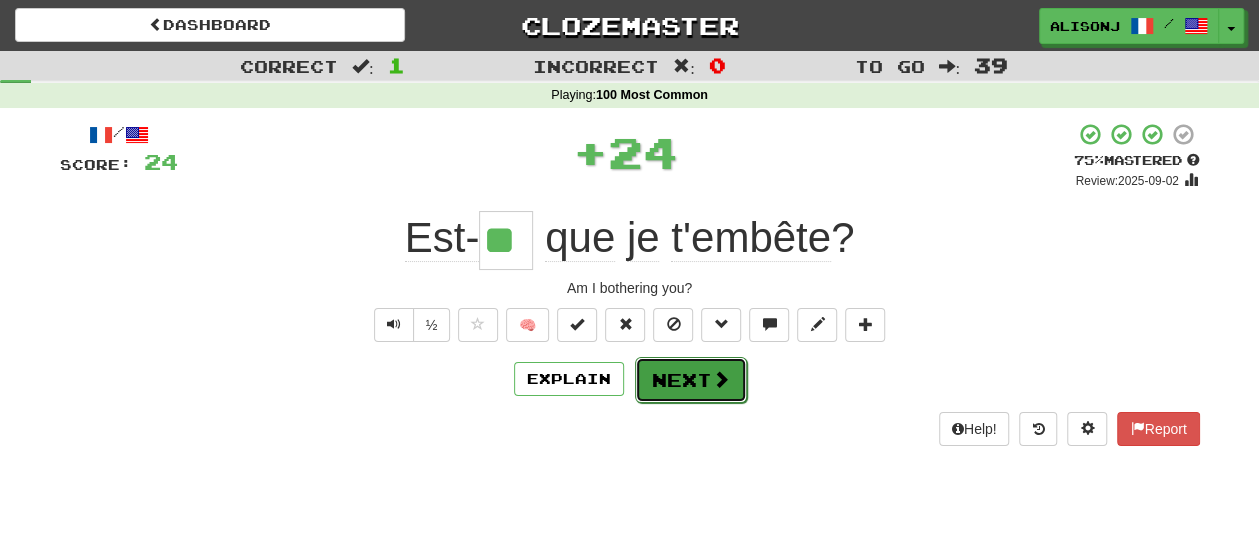 click on "Next" at bounding box center [691, 380] 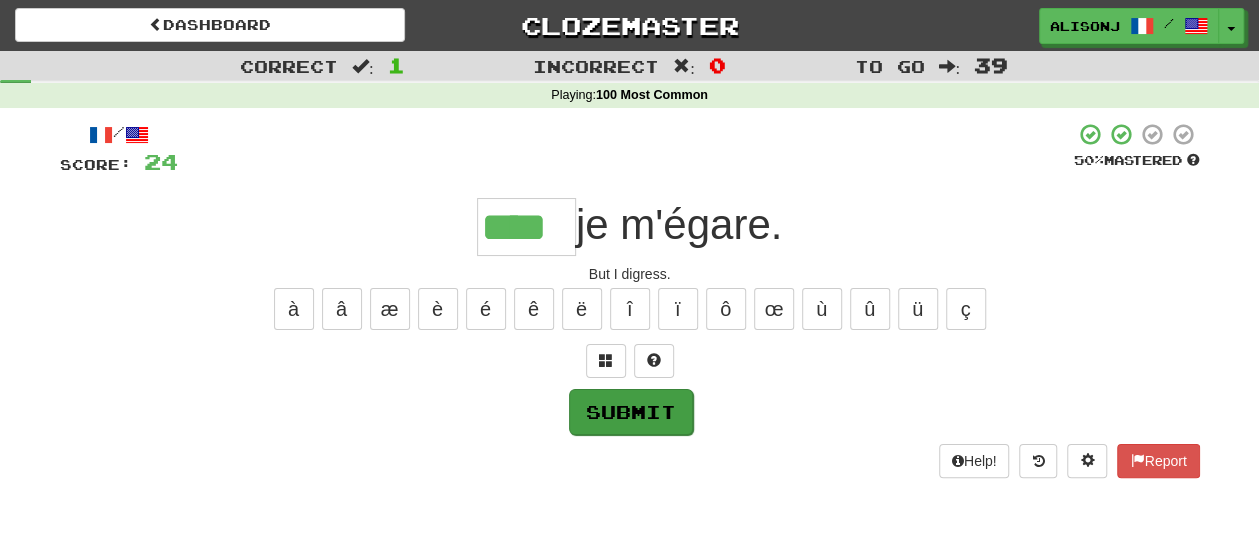 scroll, scrollTop: 0, scrollLeft: 0, axis: both 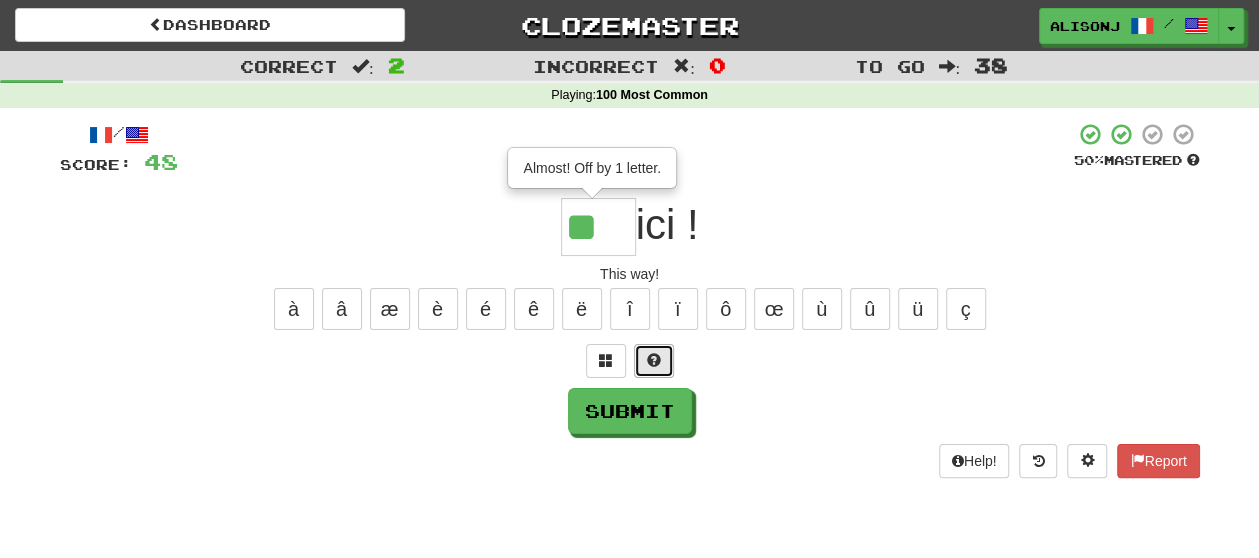 click at bounding box center [654, 360] 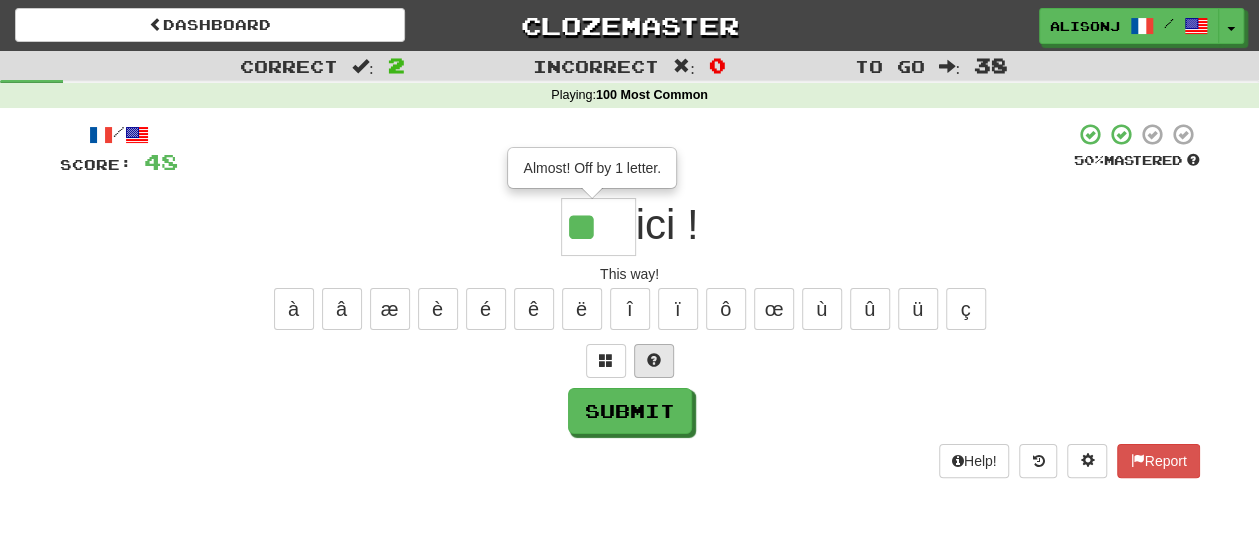 type on "***" 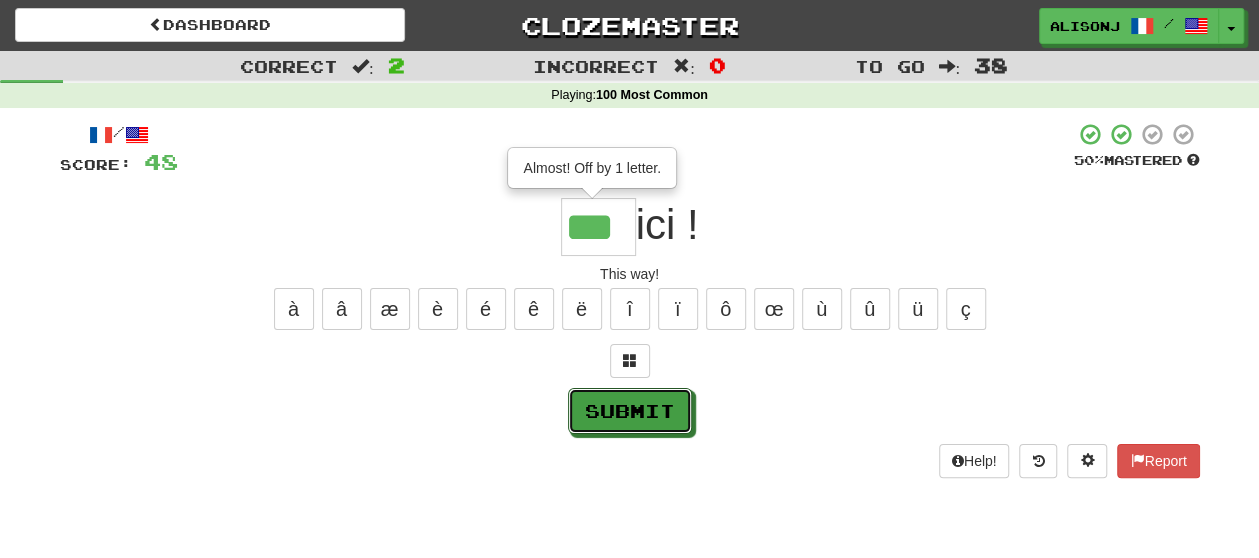 click on "Submit" at bounding box center (630, 411) 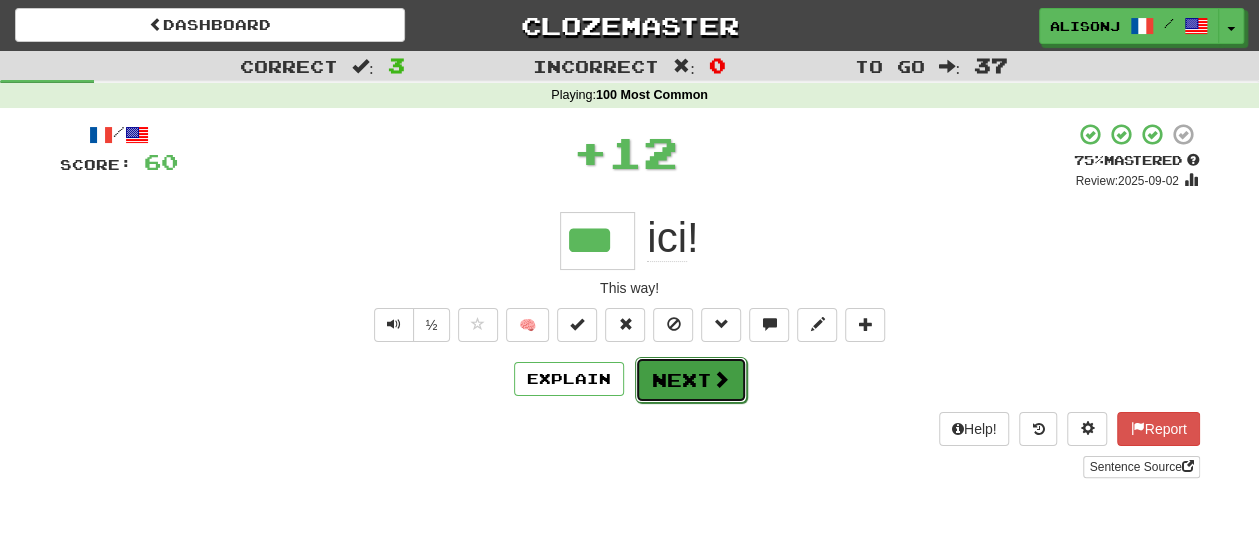 click on "Next" at bounding box center [691, 380] 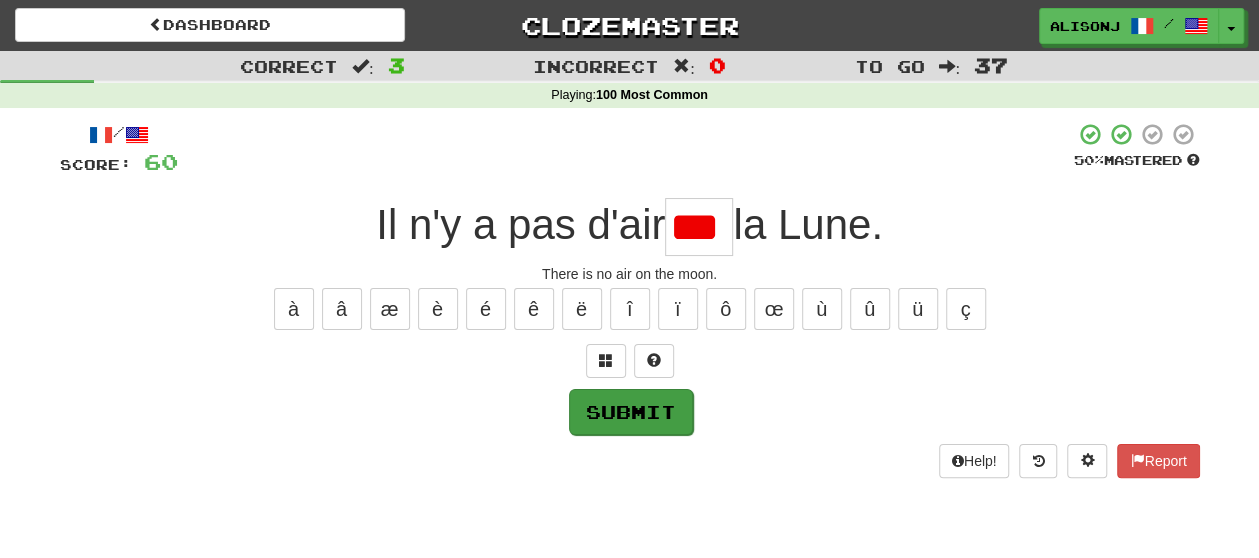 scroll, scrollTop: 0, scrollLeft: 0, axis: both 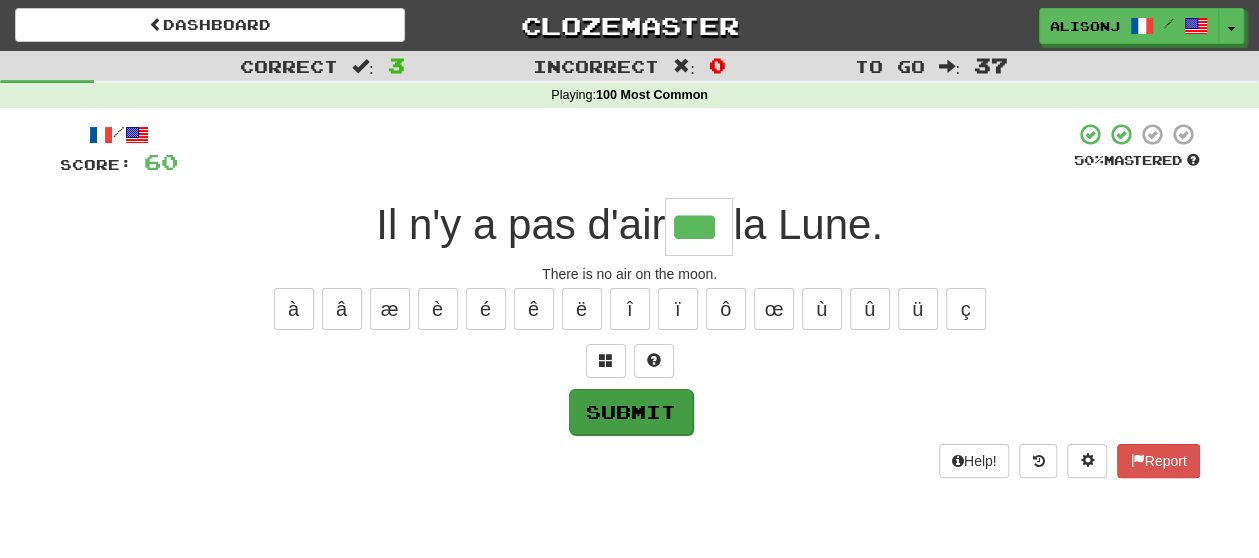 type on "***" 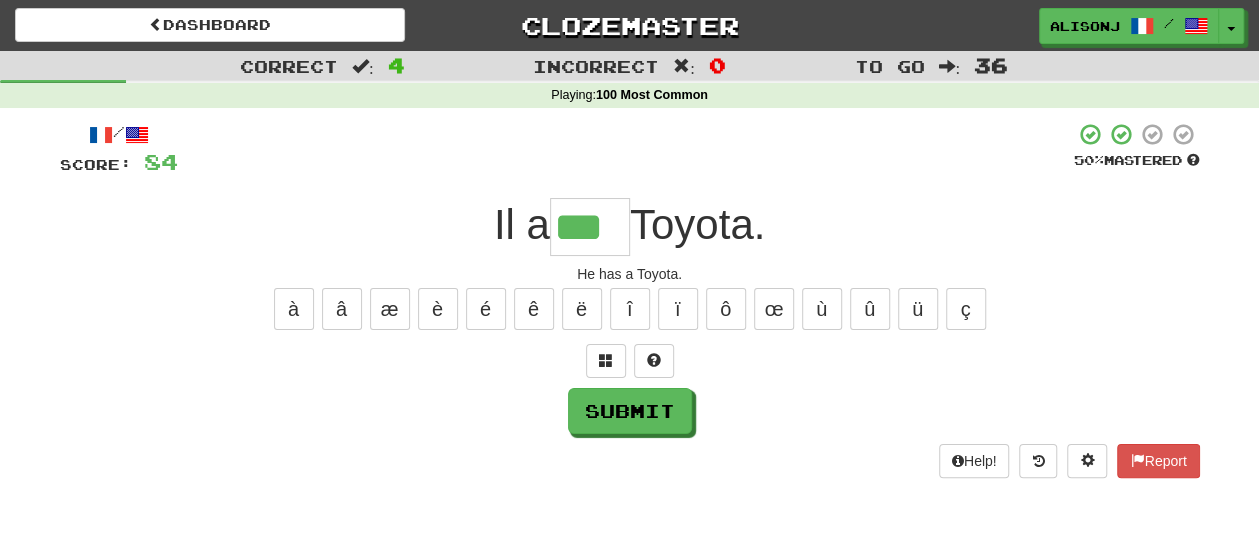type on "***" 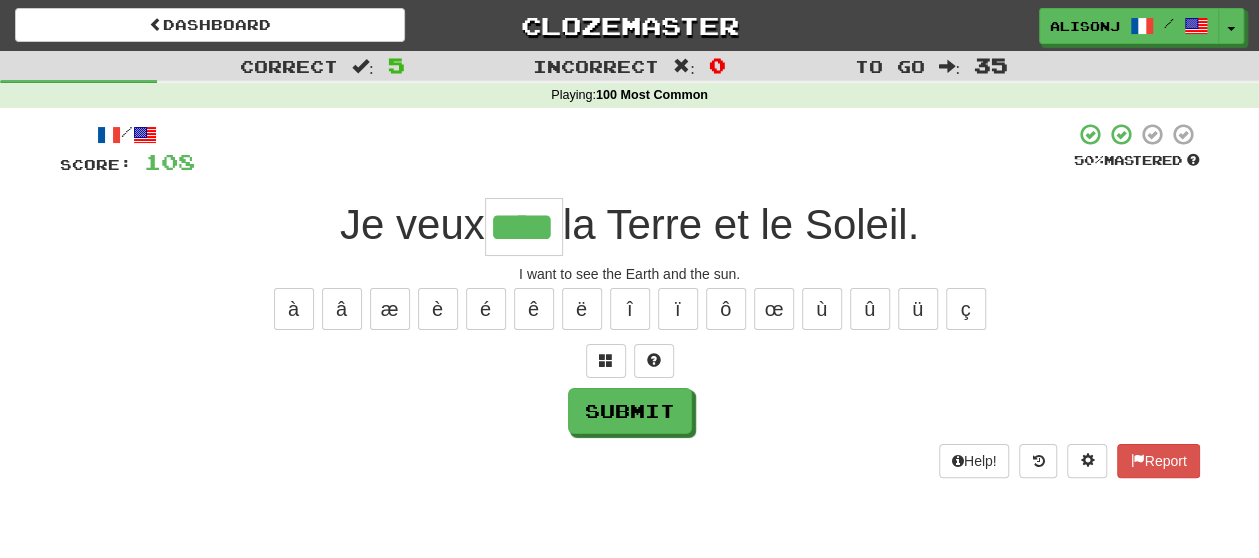 type on "****" 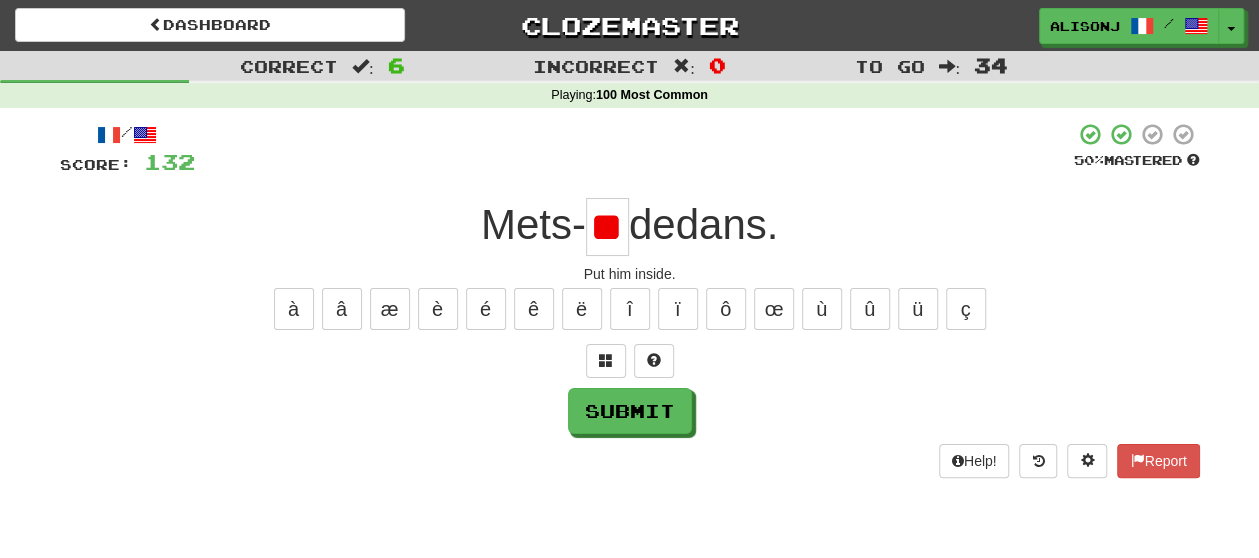 scroll, scrollTop: 0, scrollLeft: 0, axis: both 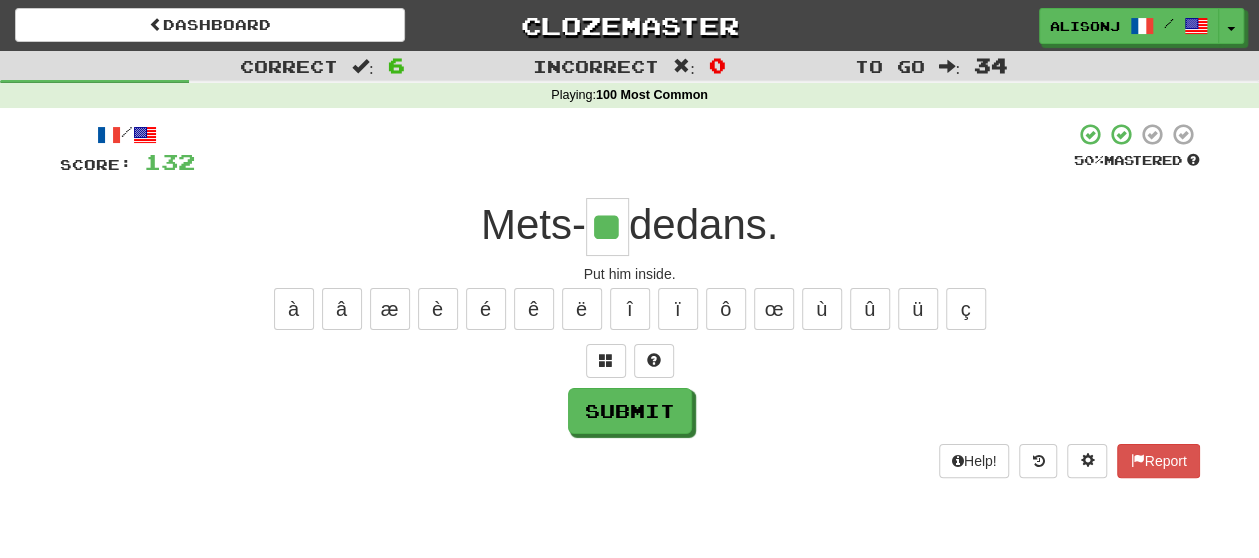 type on "**" 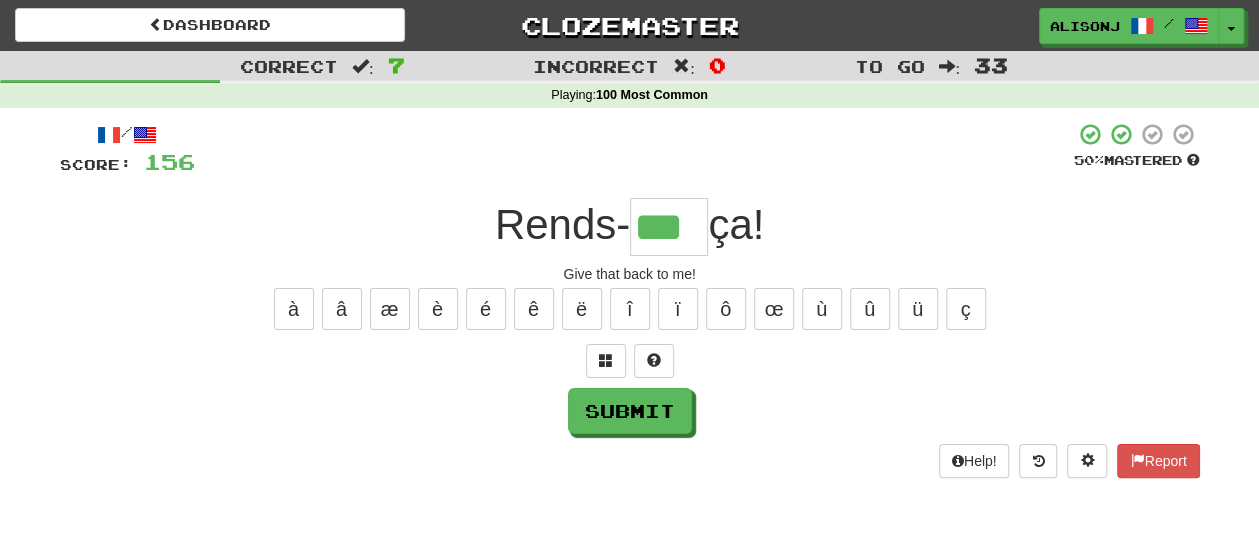 type on "***" 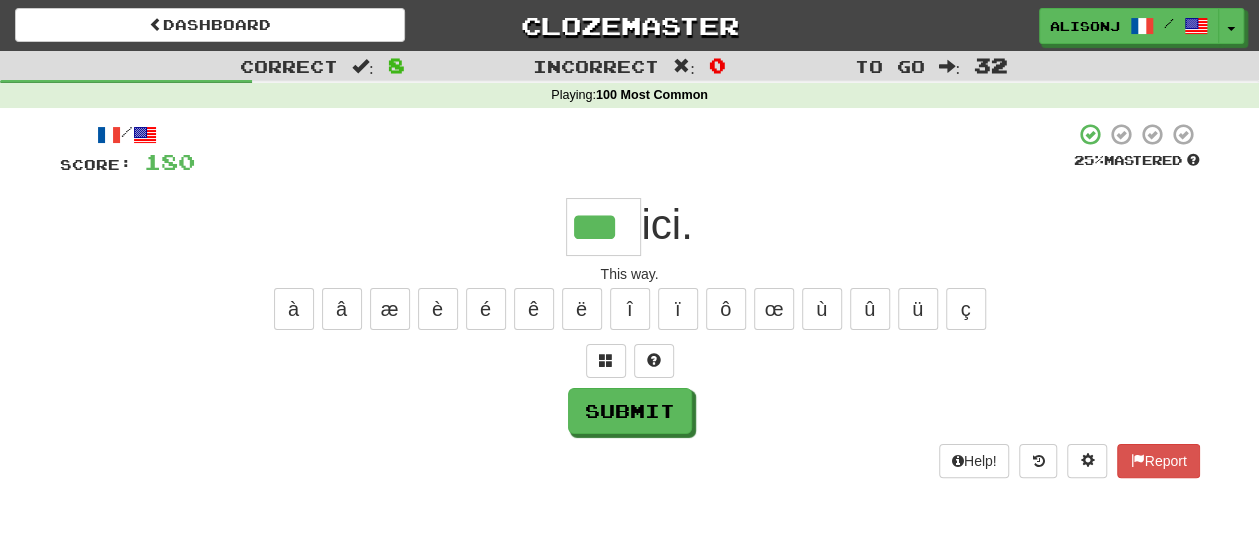 type on "***" 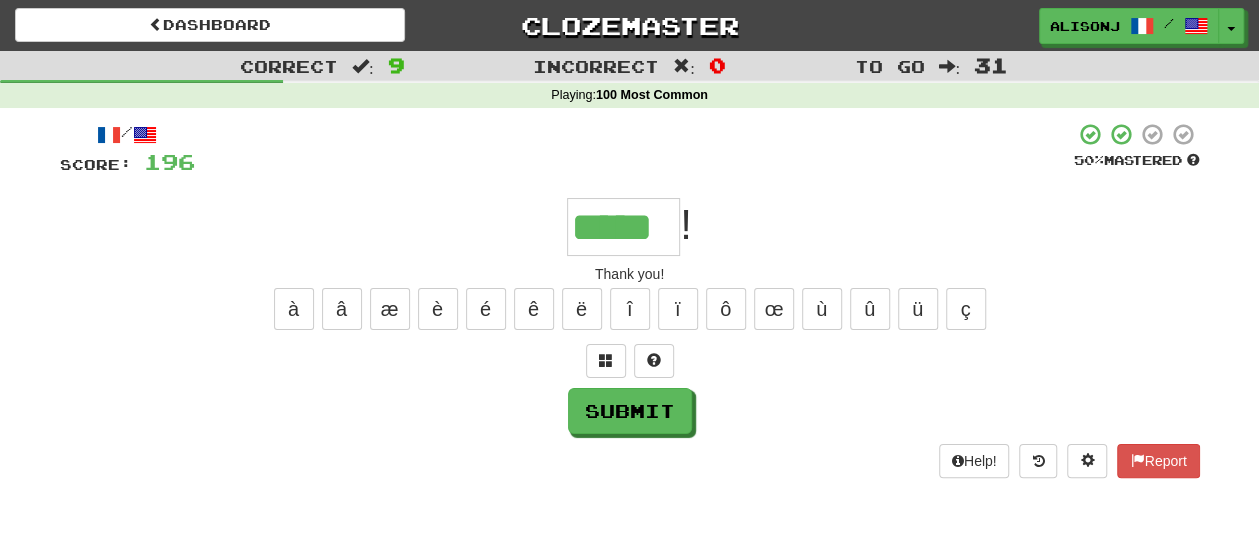 type on "*****" 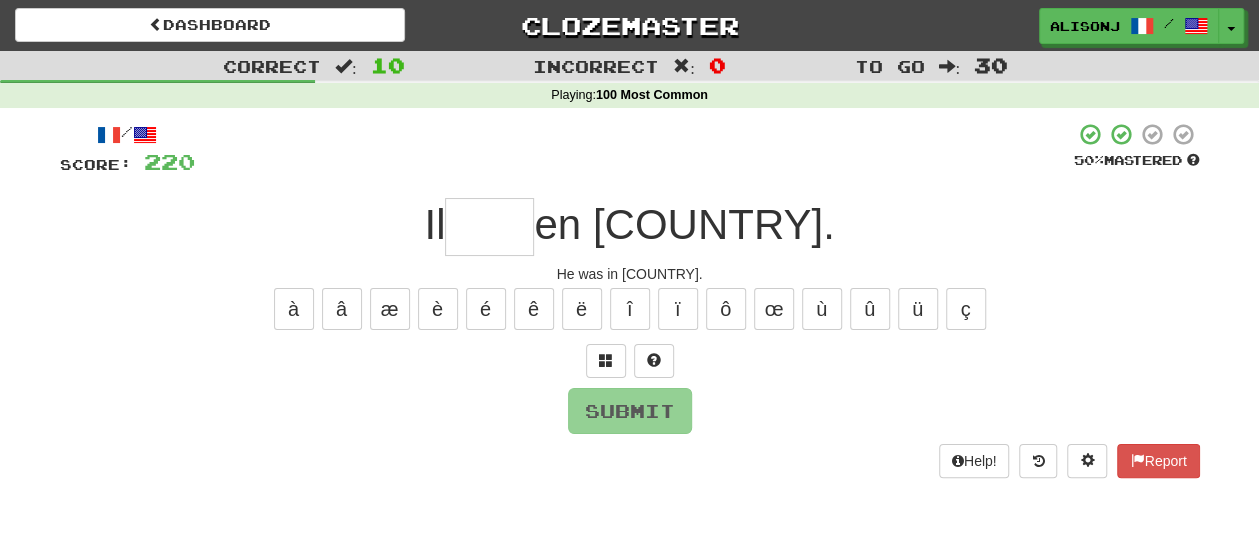 type on "*" 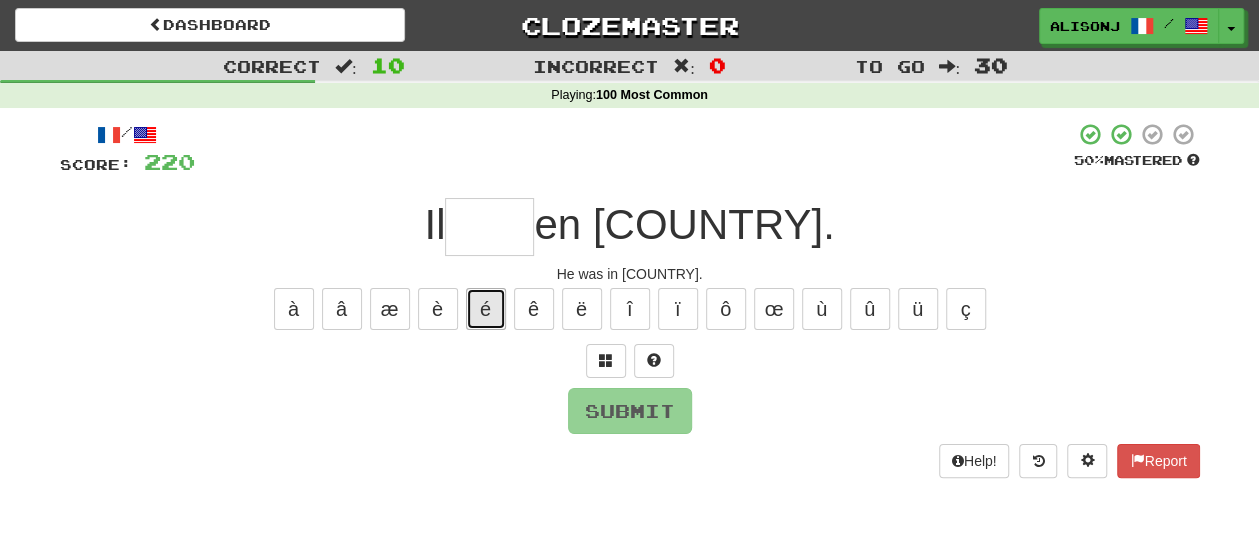 click on "é" at bounding box center [486, 309] 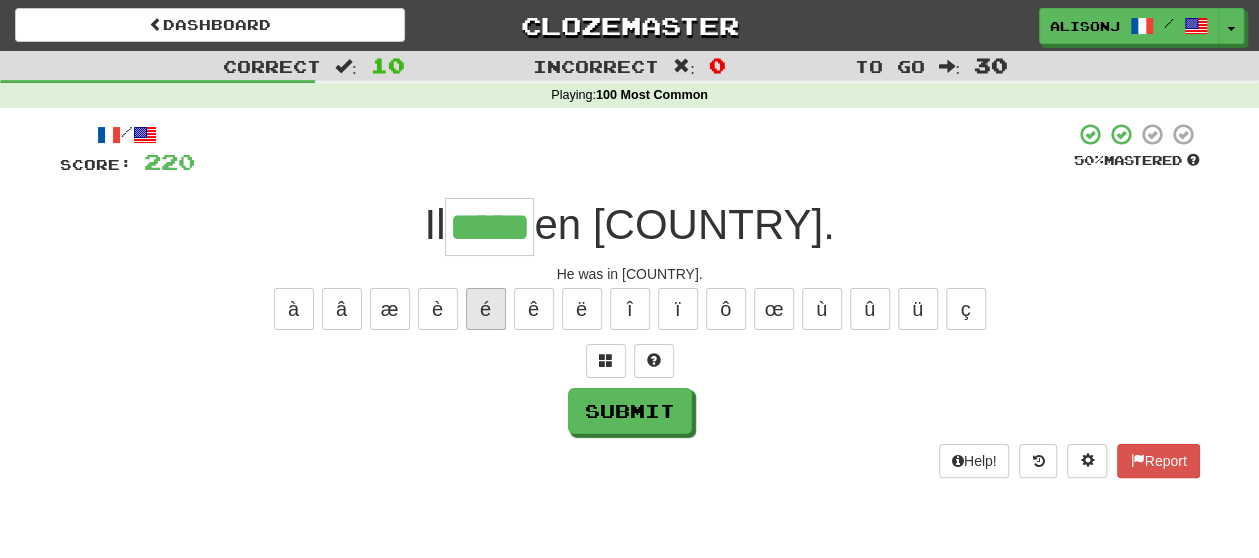 type on "*****" 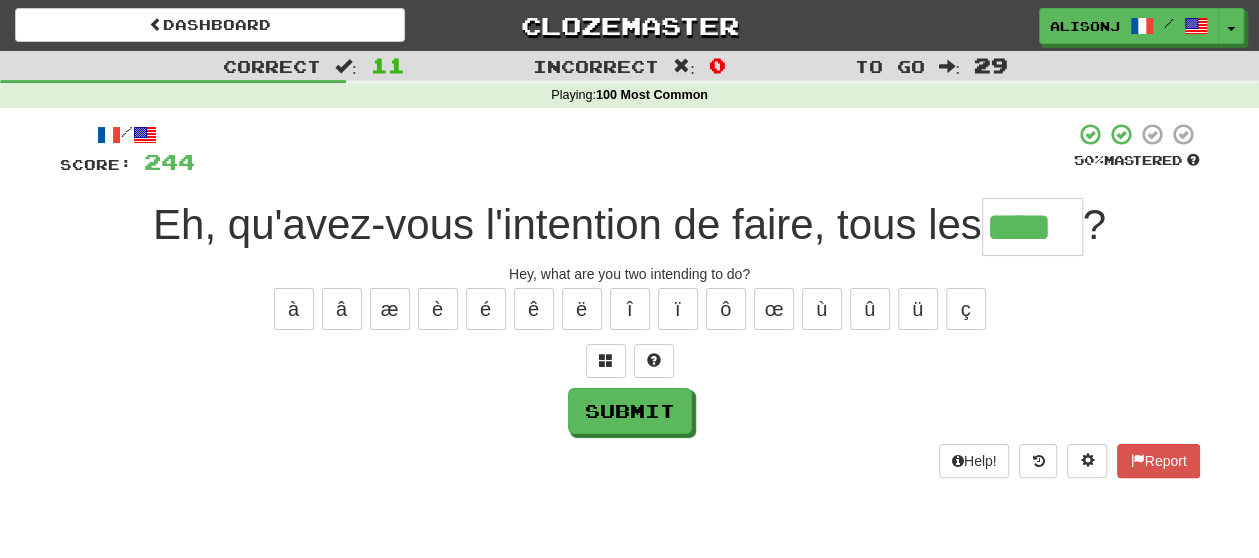type on "****" 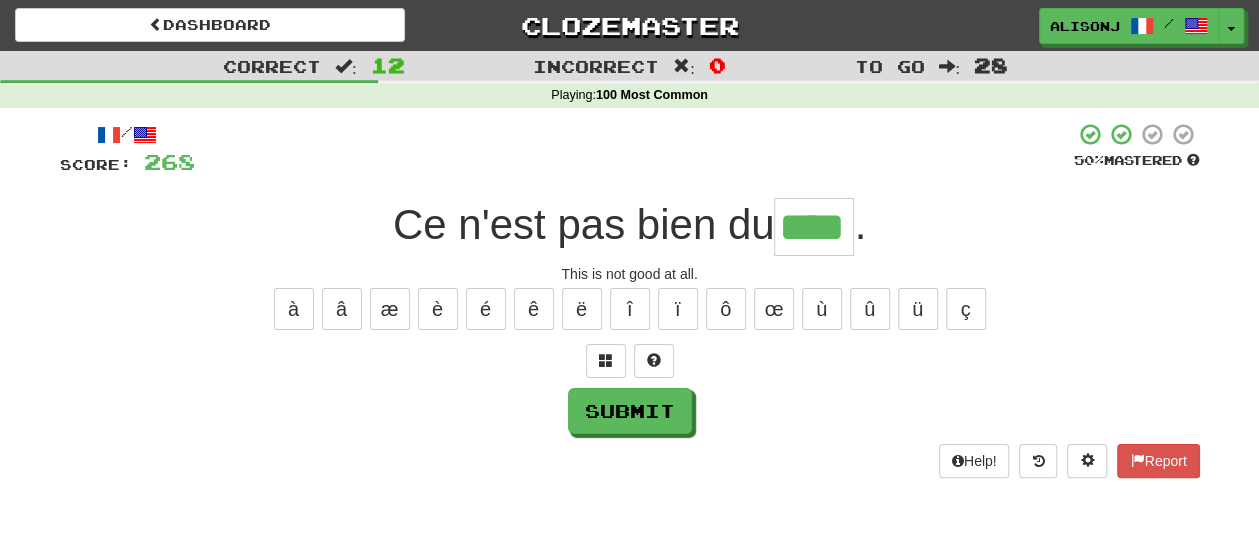type on "****" 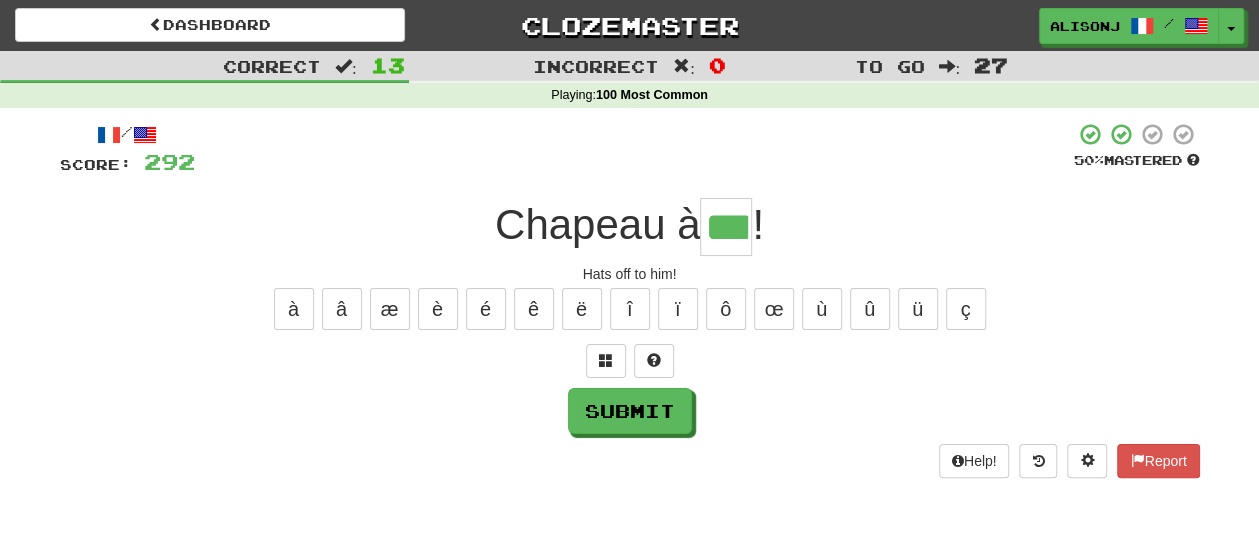 type on "***" 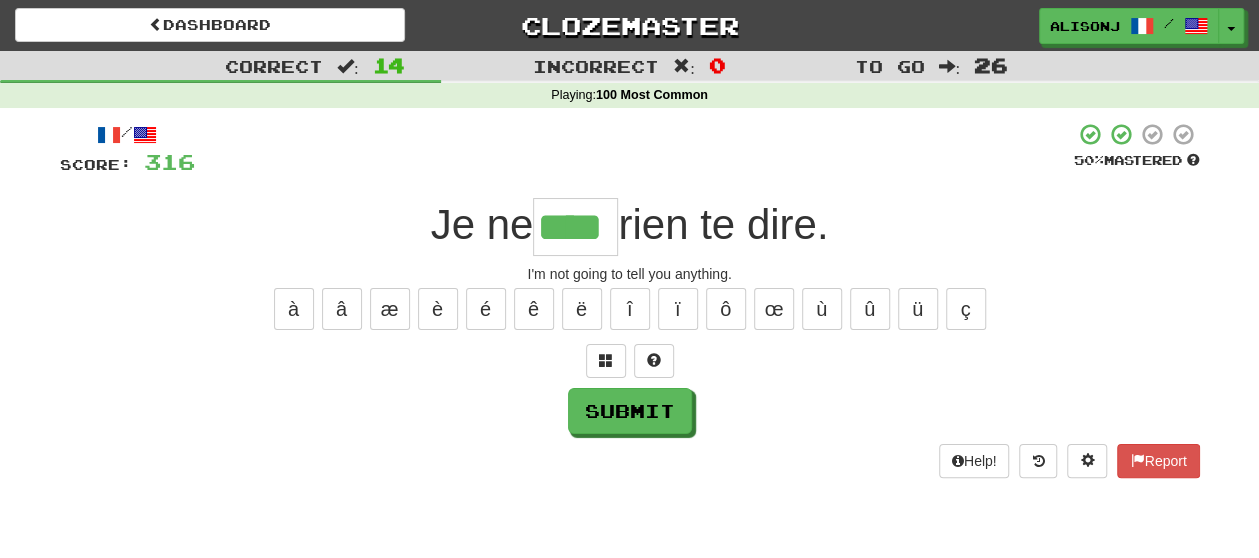 type on "****" 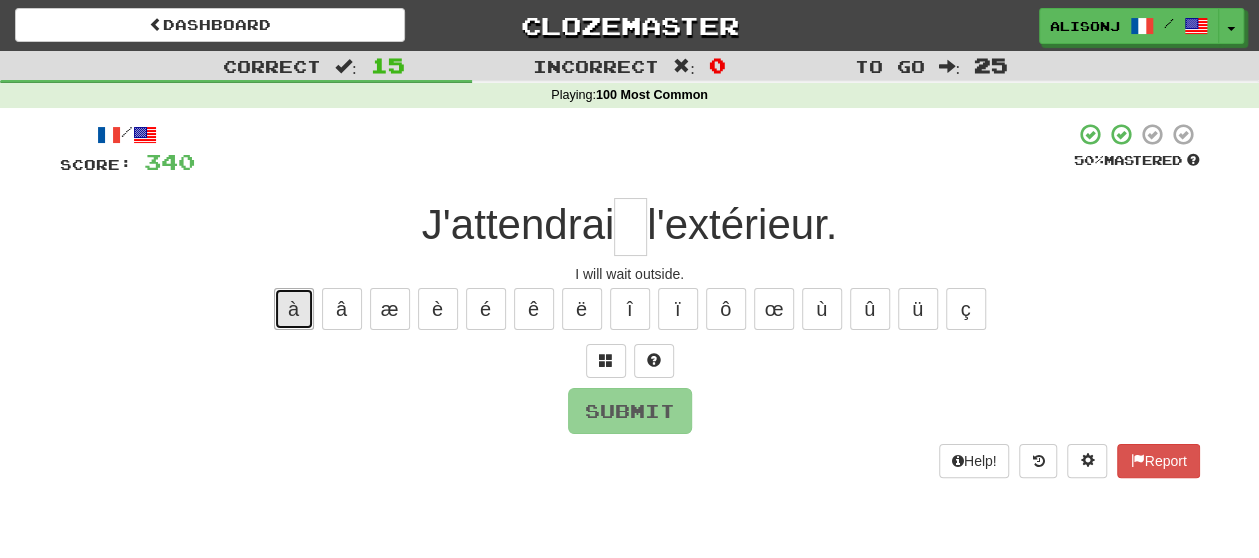 click on "à" at bounding box center (294, 309) 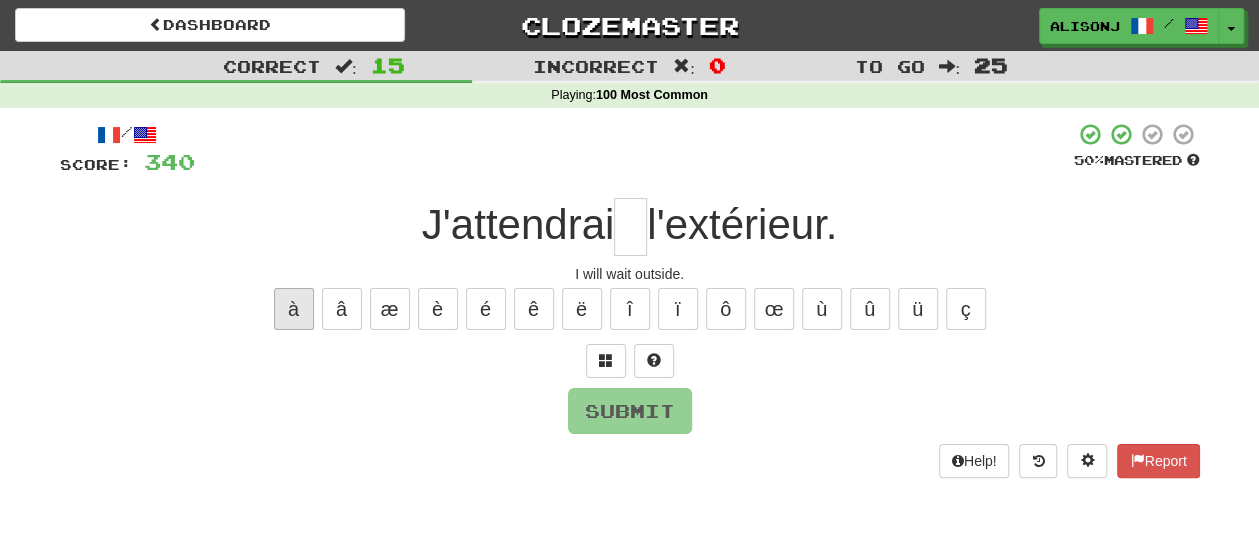 type on "*" 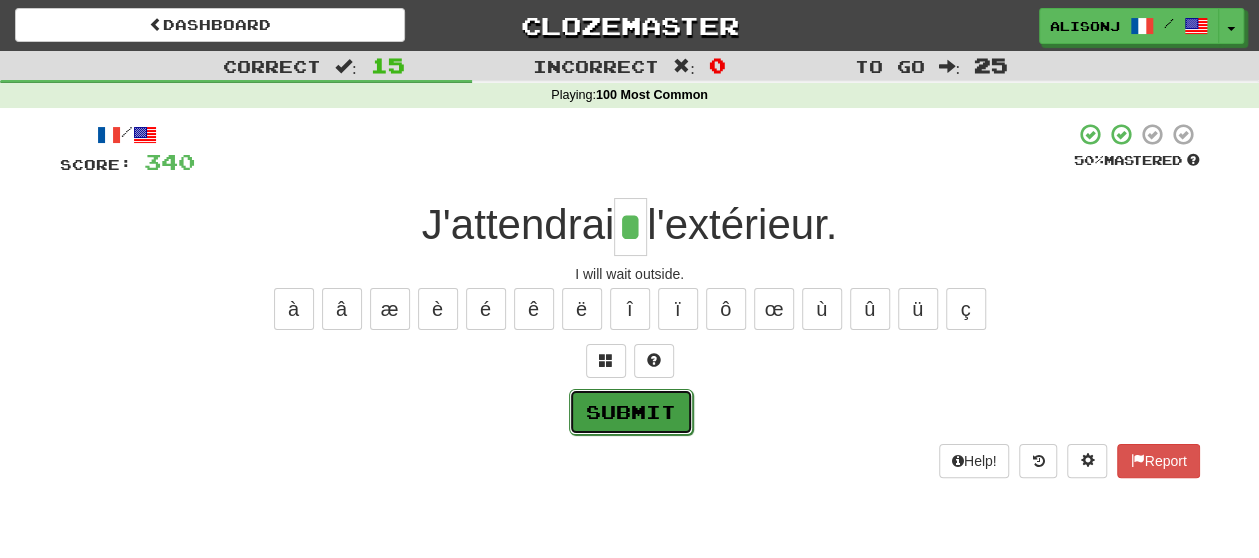 click on "Submit" at bounding box center [631, 412] 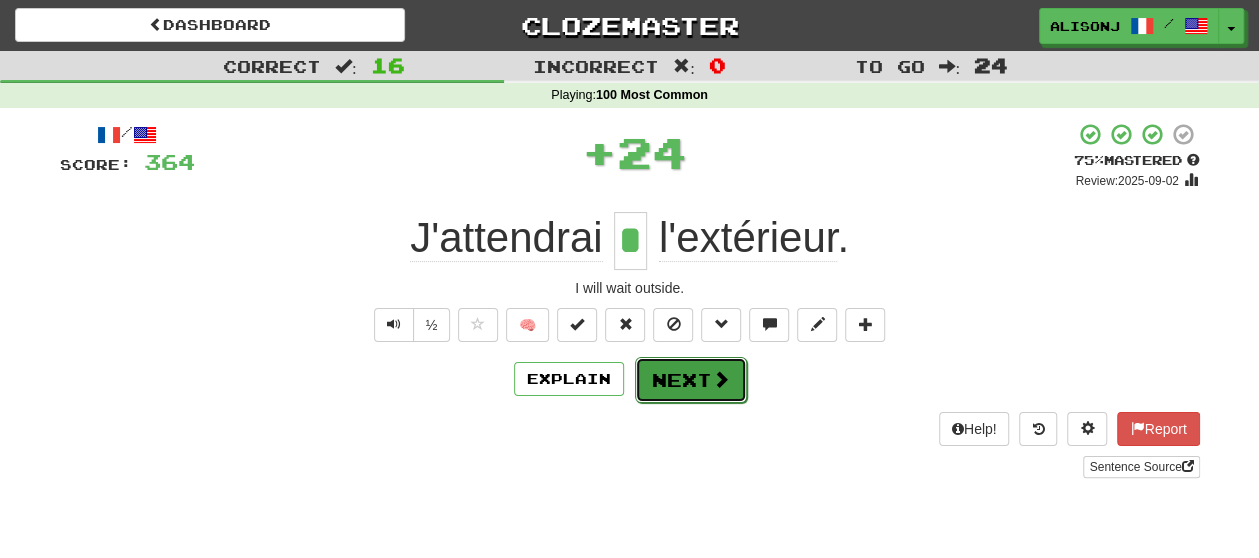 click on "Next" at bounding box center (691, 380) 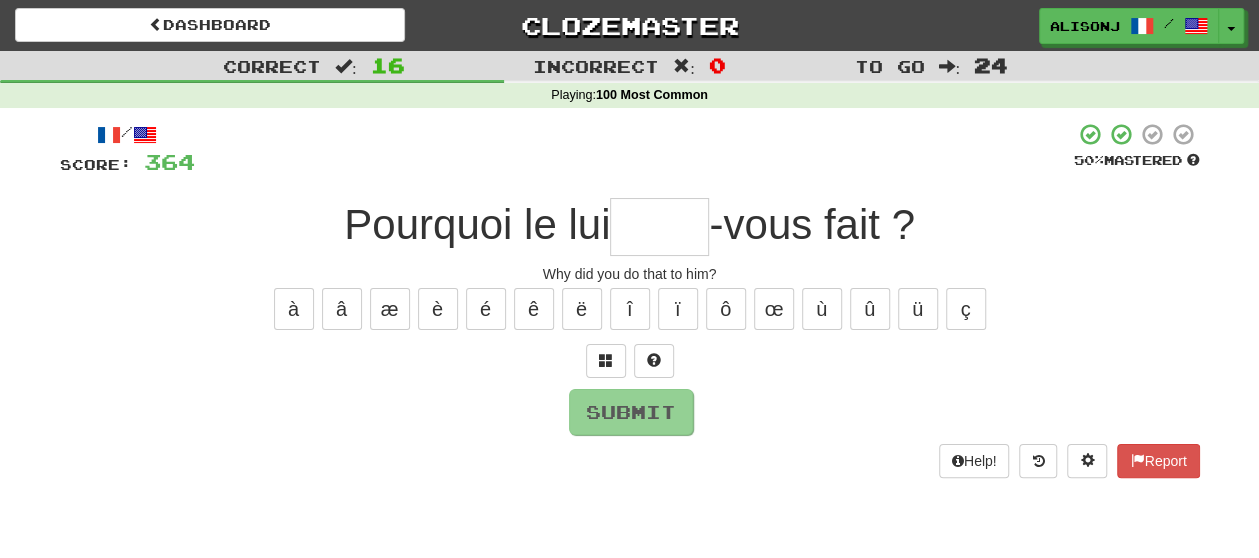 type on "*" 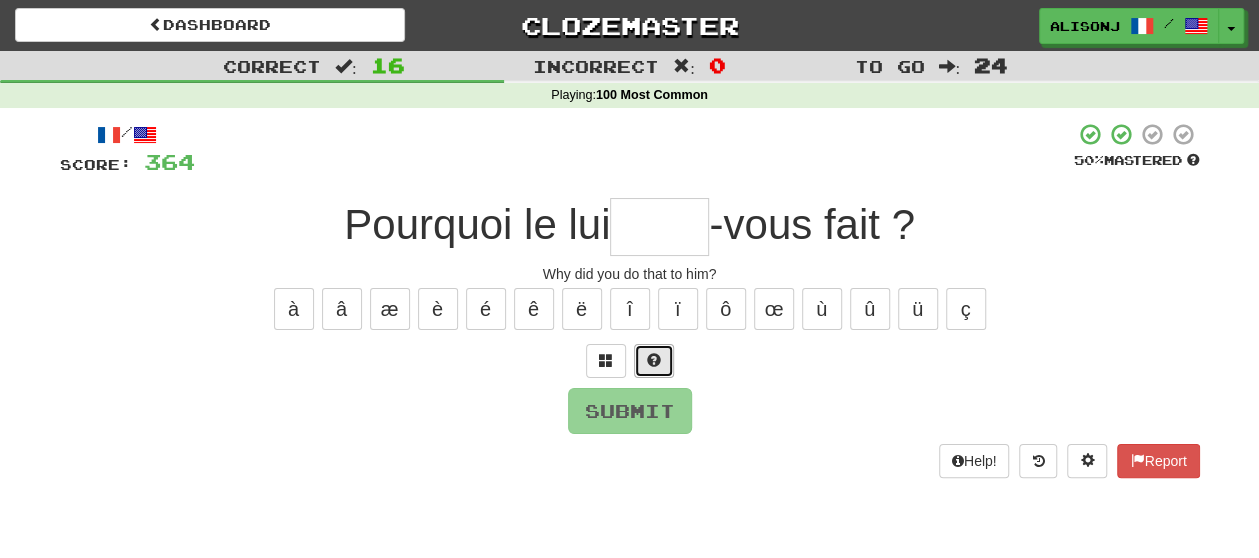 click at bounding box center (654, 360) 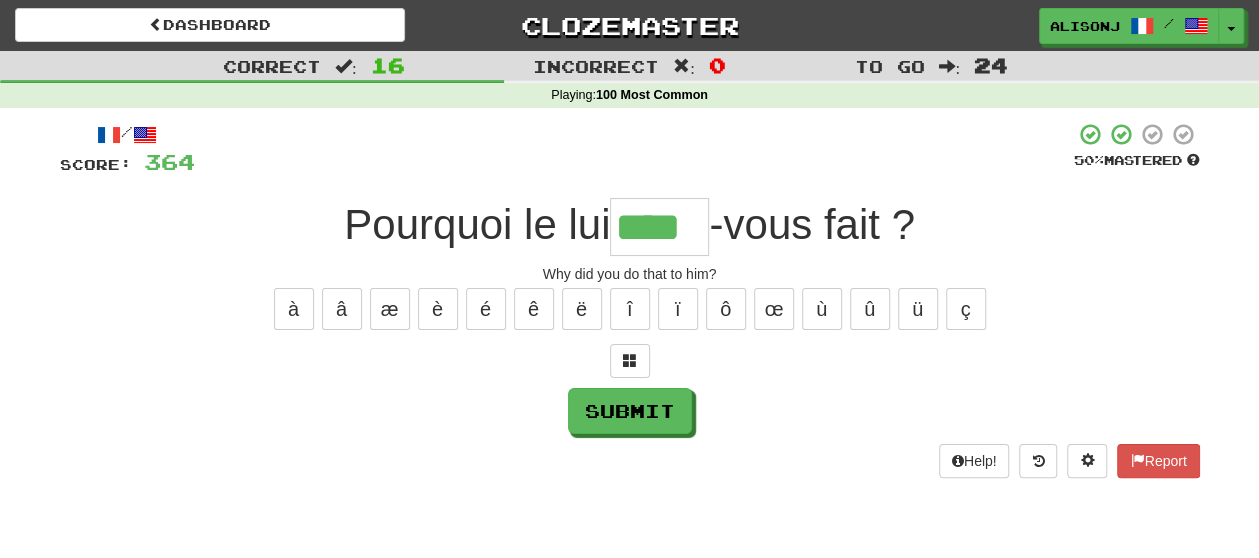 type on "****" 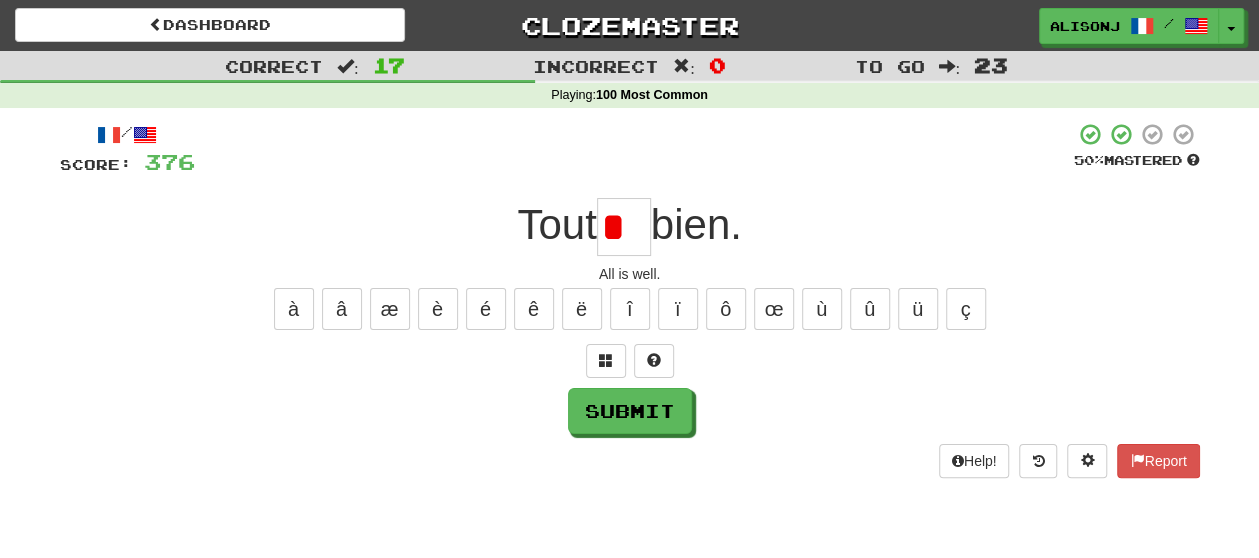 type on "*" 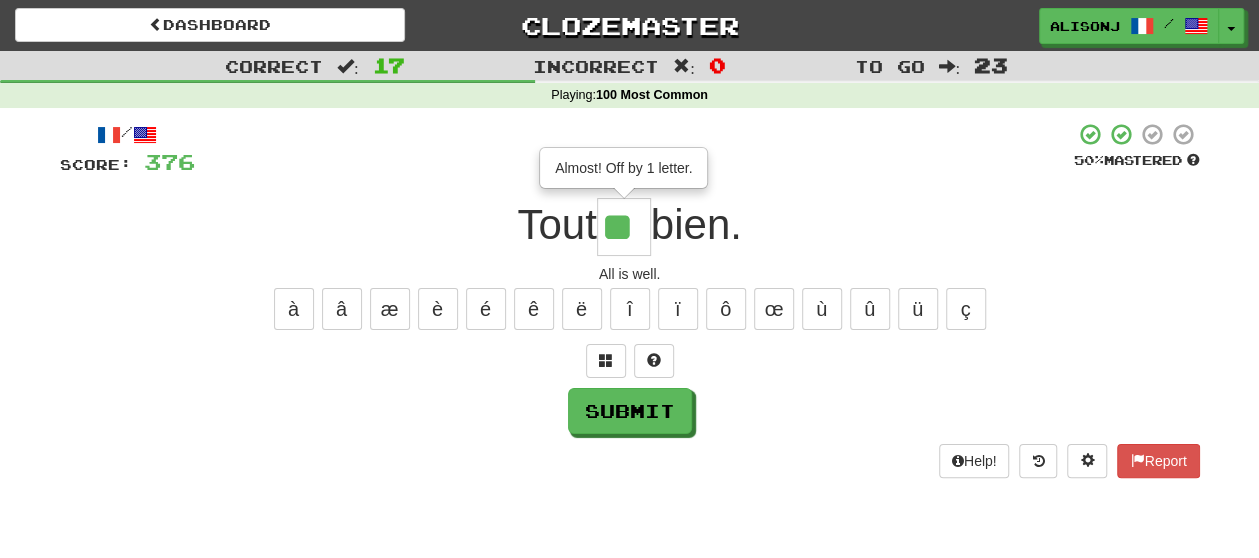 type on "**" 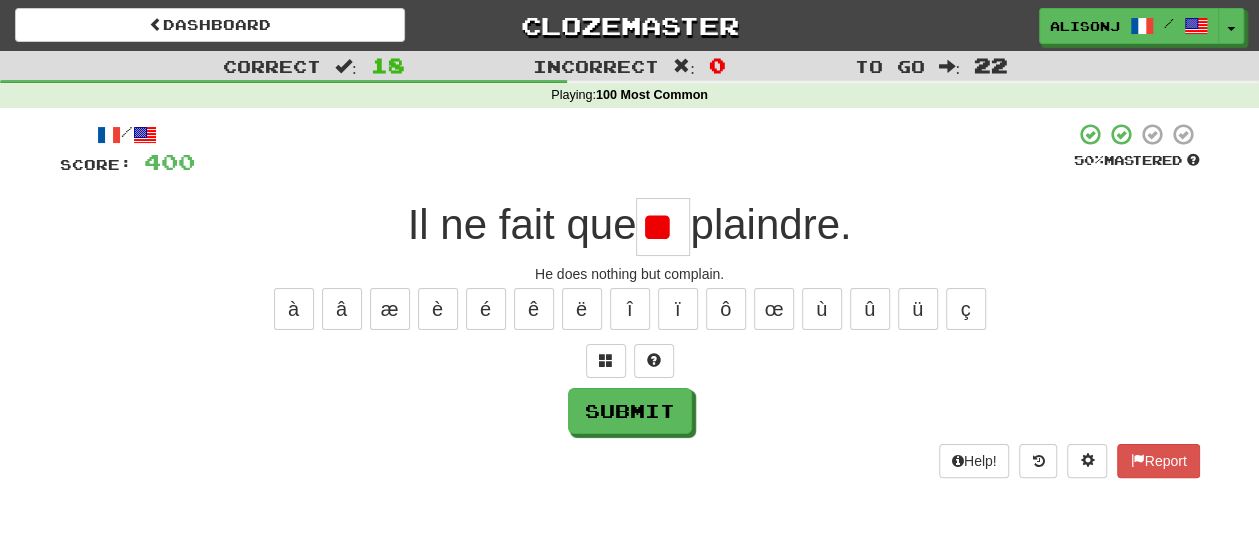 scroll, scrollTop: 0, scrollLeft: 12, axis: horizontal 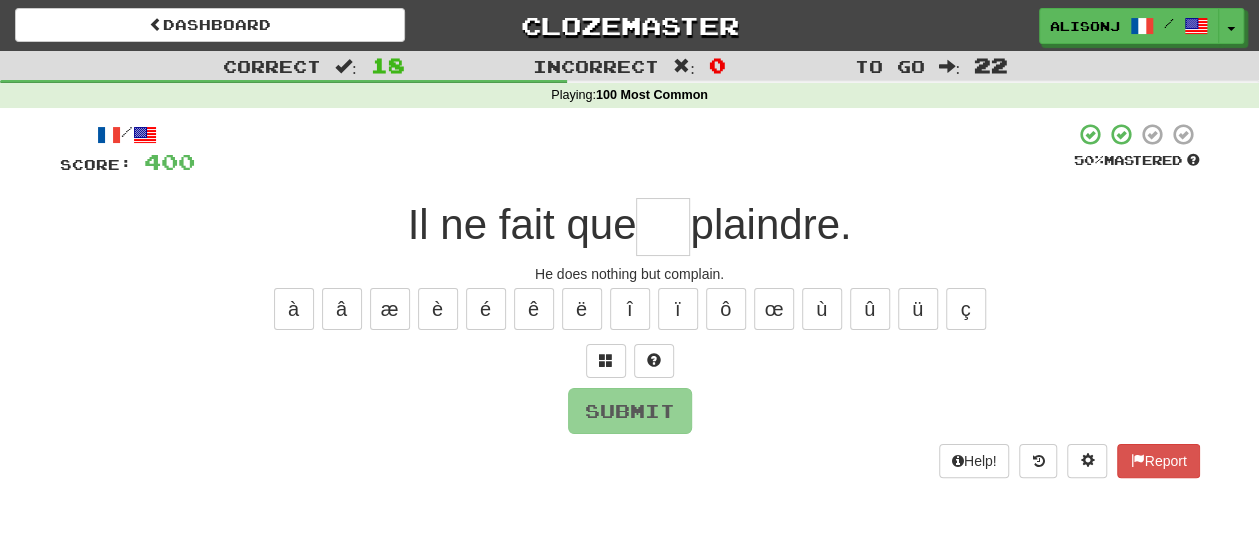 type on "*" 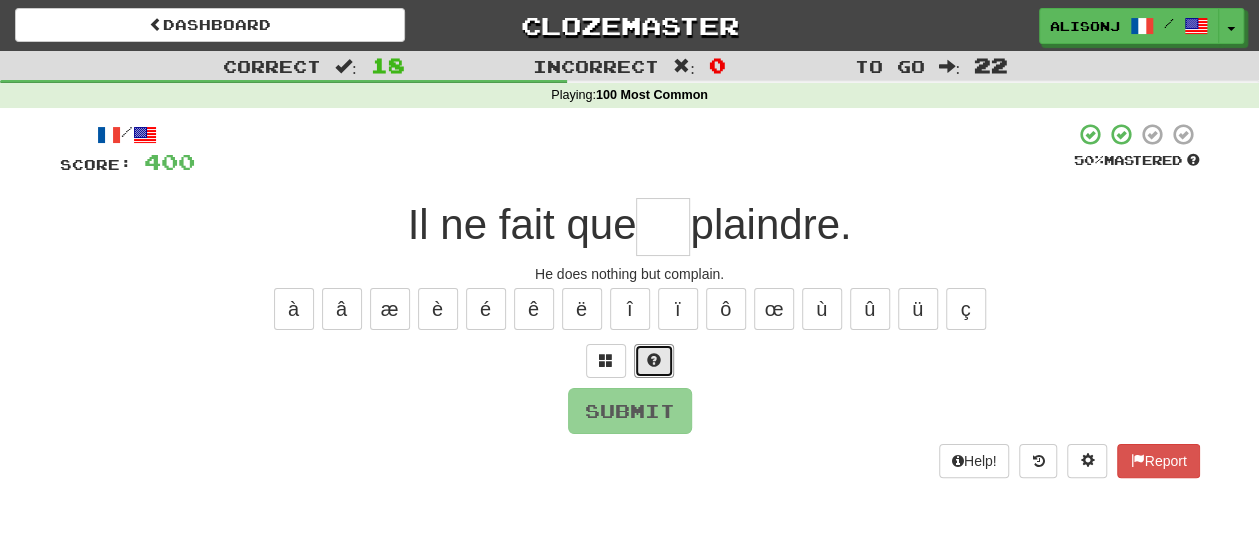 click at bounding box center [654, 360] 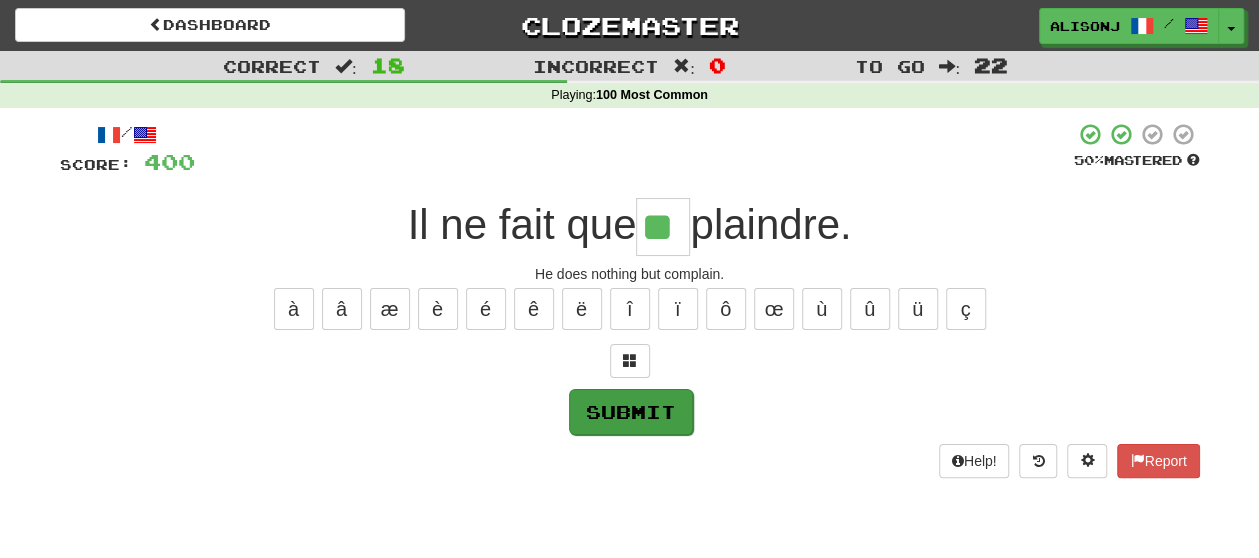 type on "**" 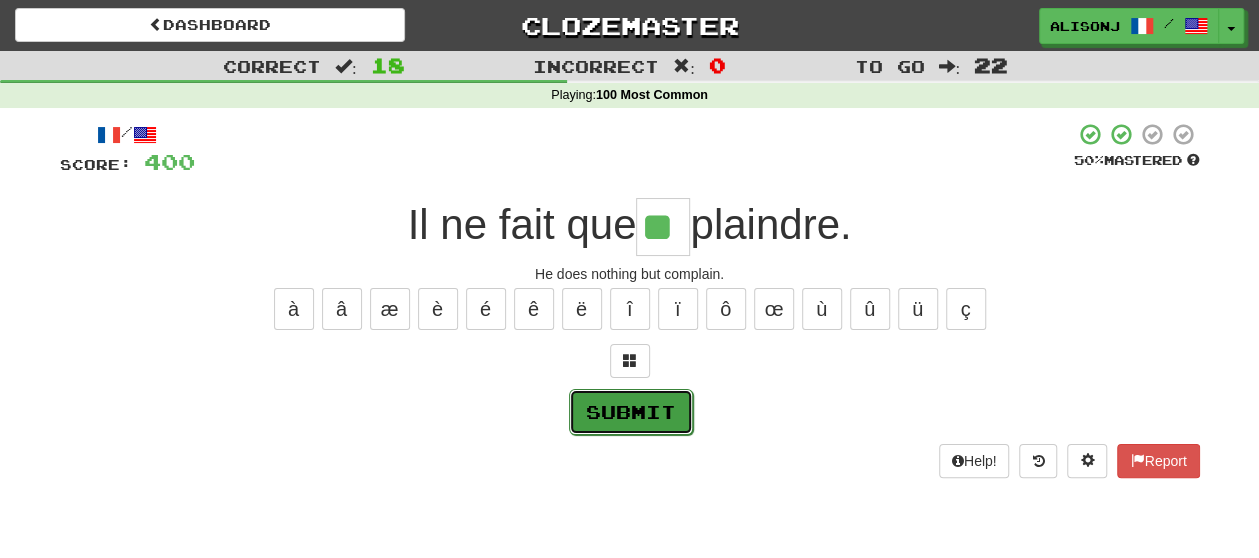 click on "Submit" at bounding box center (631, 412) 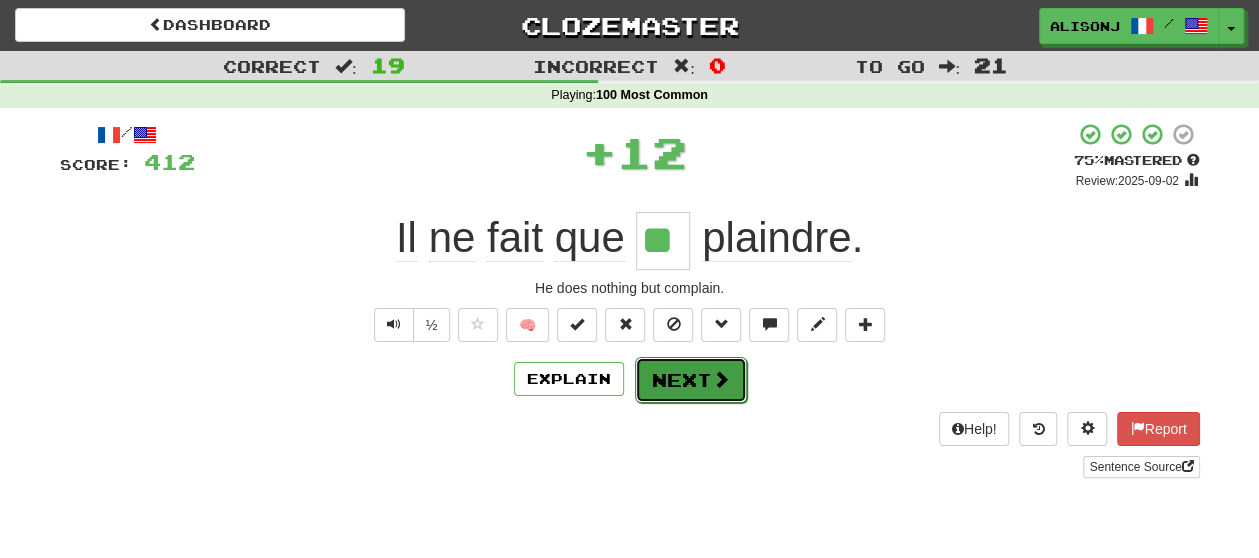 click on "Next" at bounding box center (691, 380) 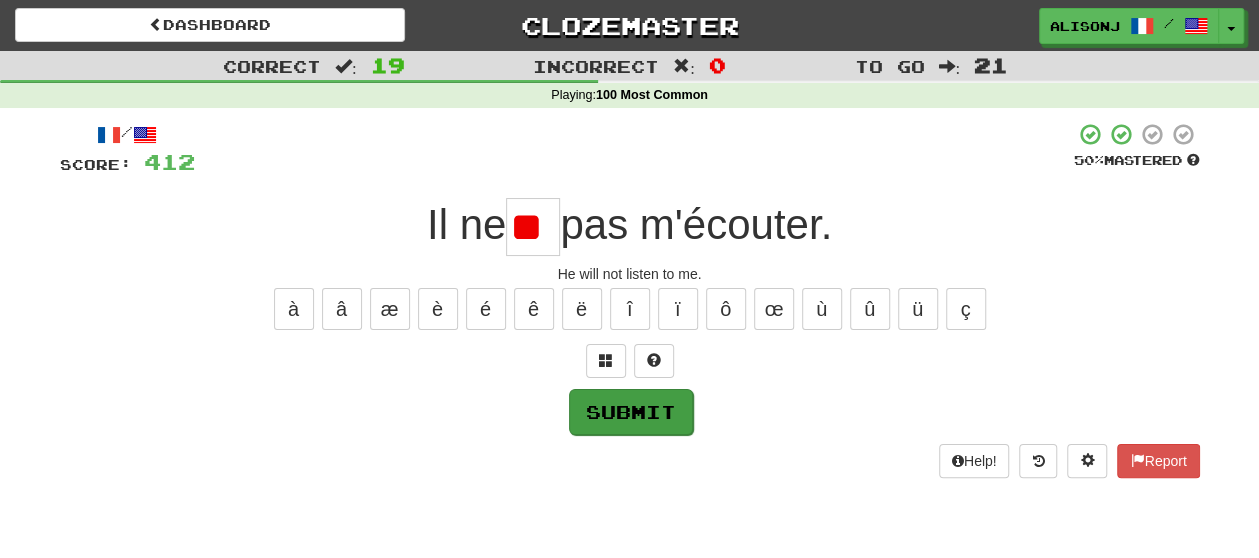 scroll, scrollTop: 0, scrollLeft: 12, axis: horizontal 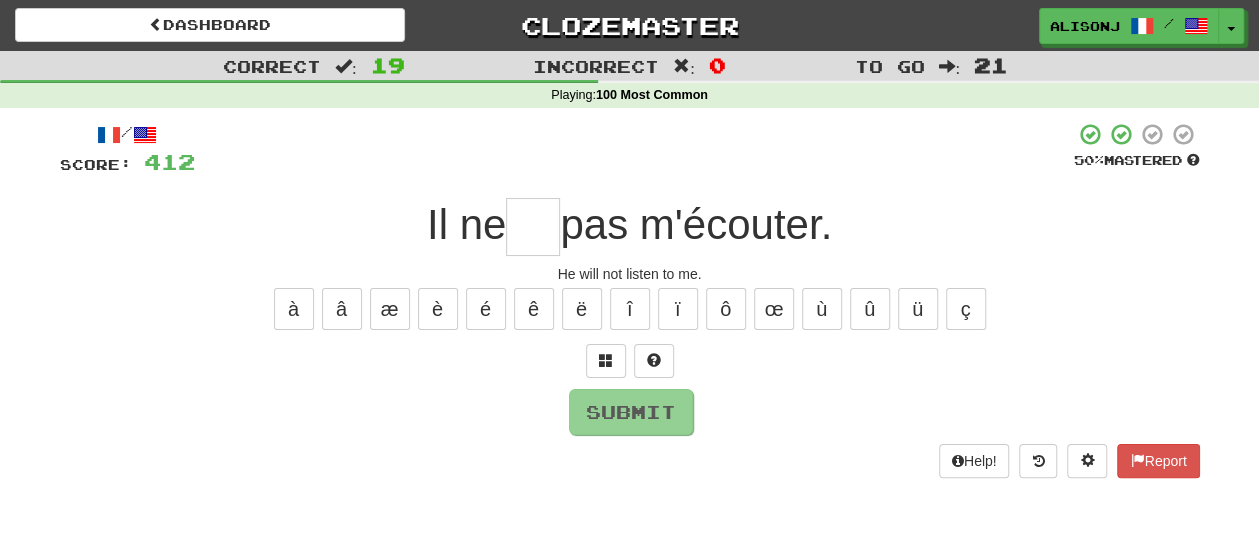 type on "*" 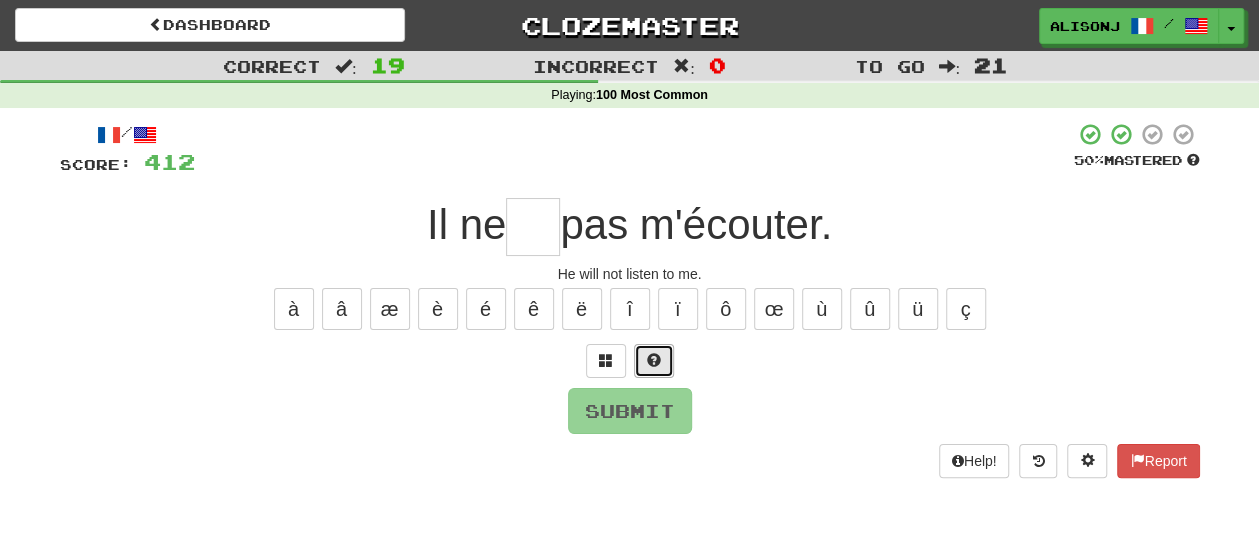 click at bounding box center [654, 360] 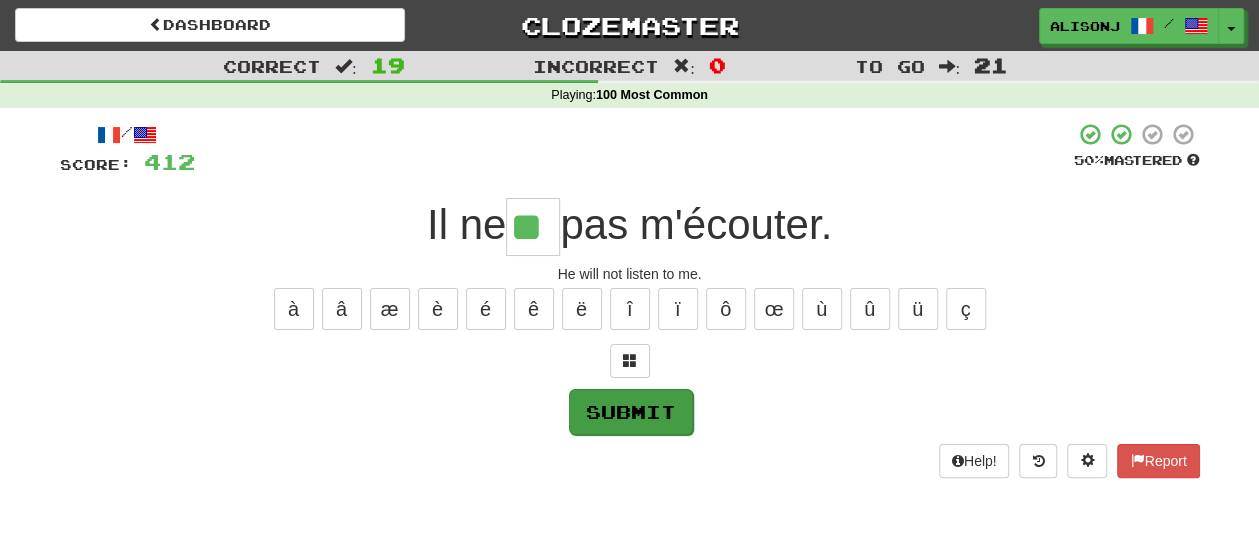 type on "**" 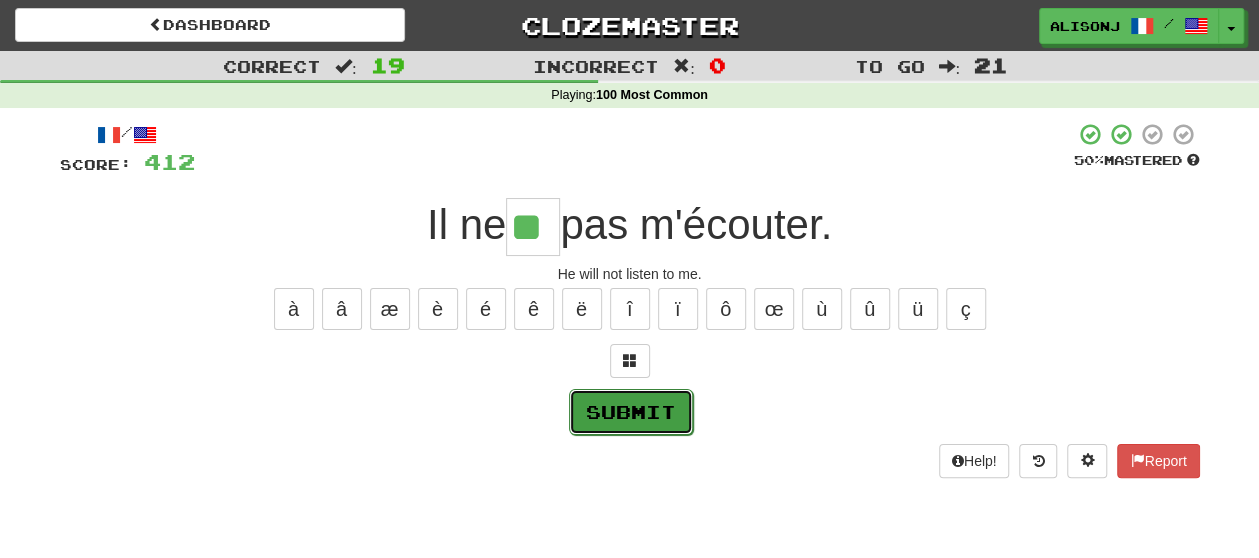 click on "Submit" at bounding box center [631, 412] 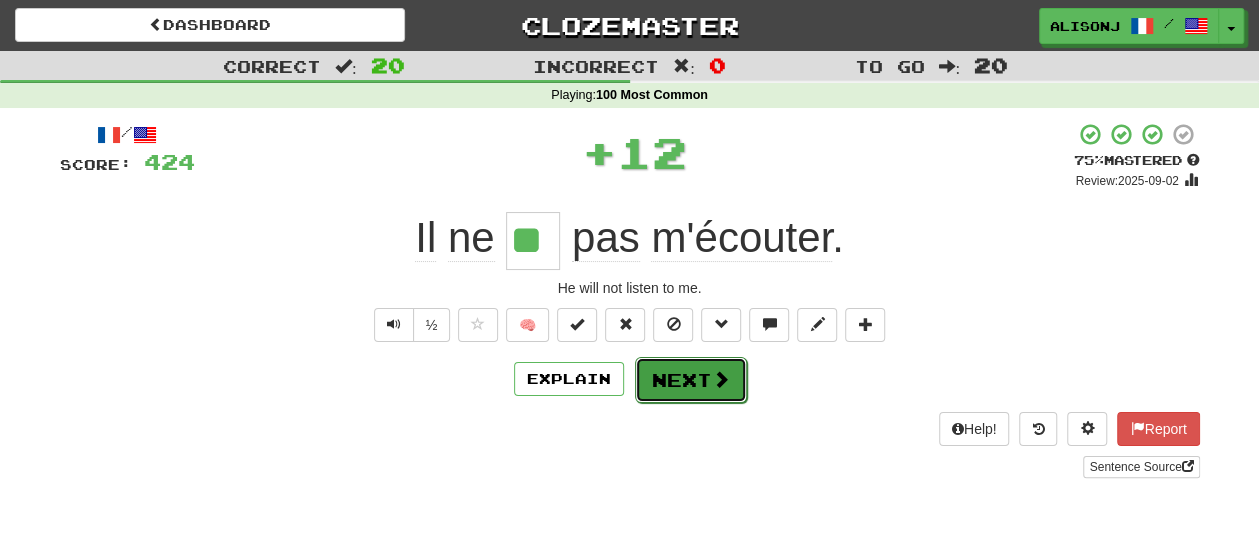 click on "Next" at bounding box center [691, 380] 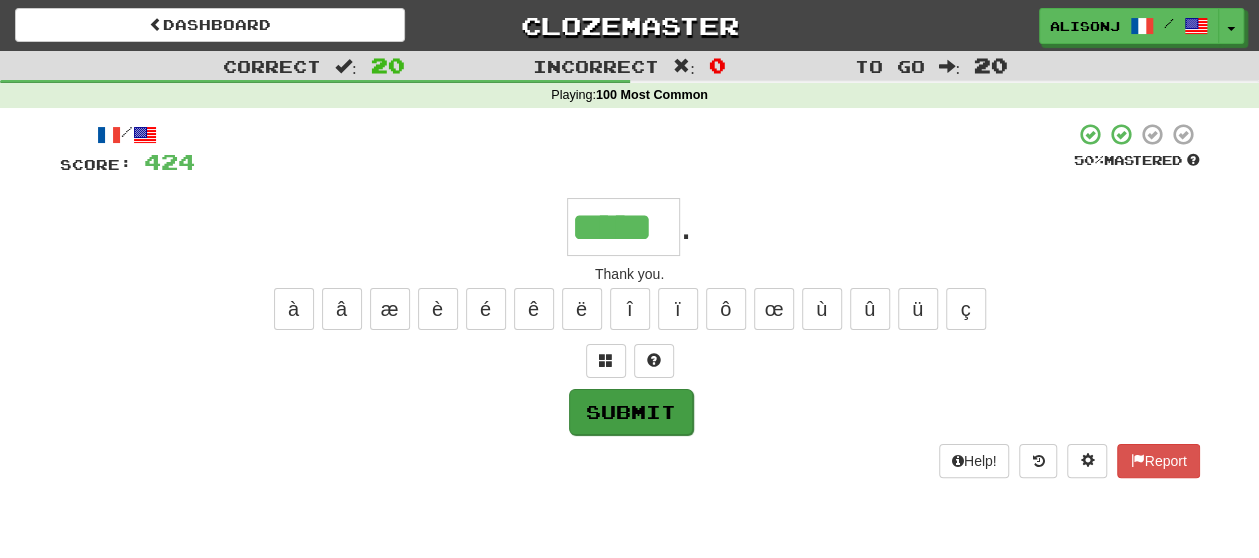 type on "*****" 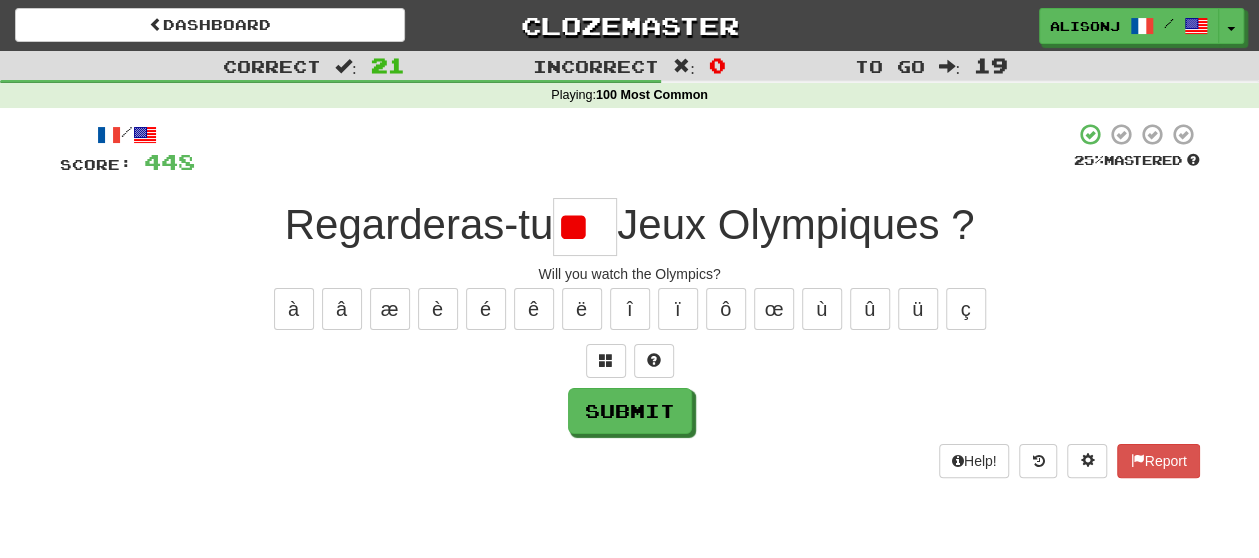 type on "*" 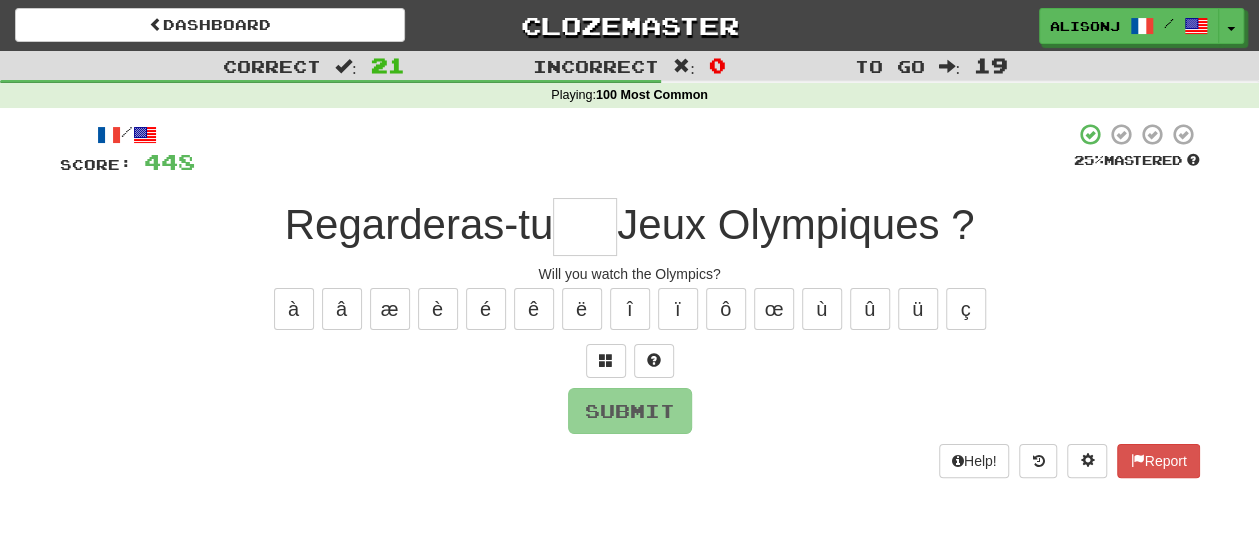 type on "*" 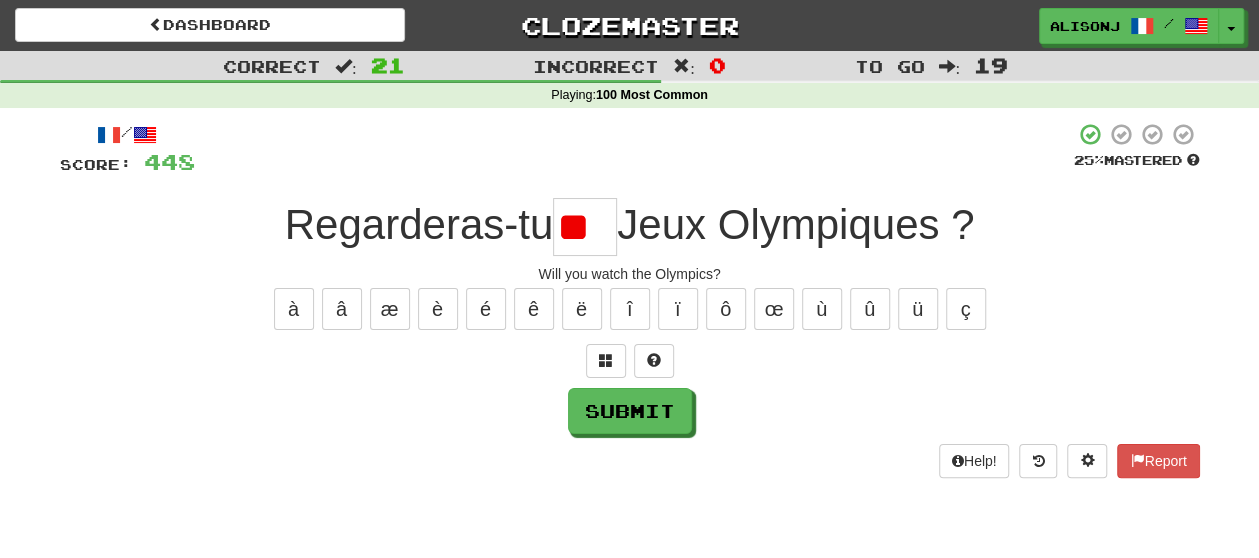 type on "*" 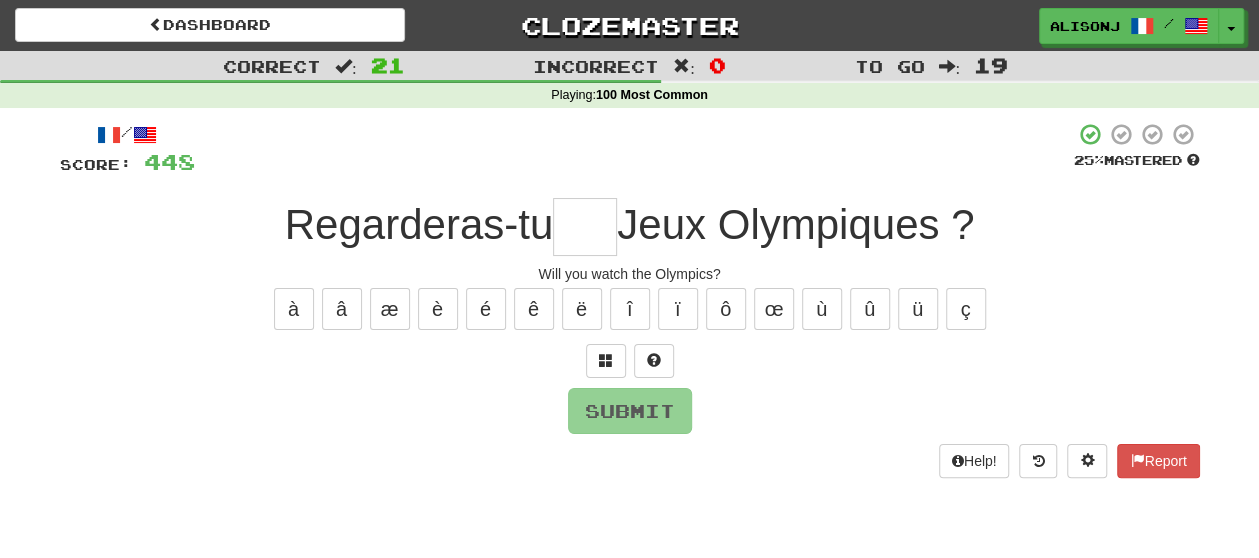 type on "*" 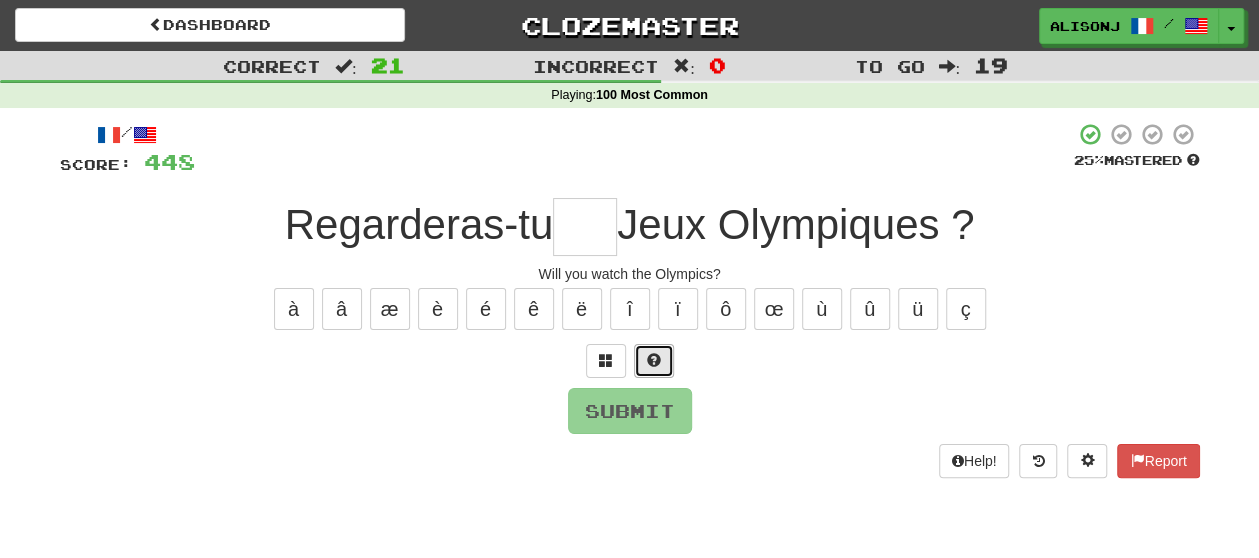 click at bounding box center (654, 360) 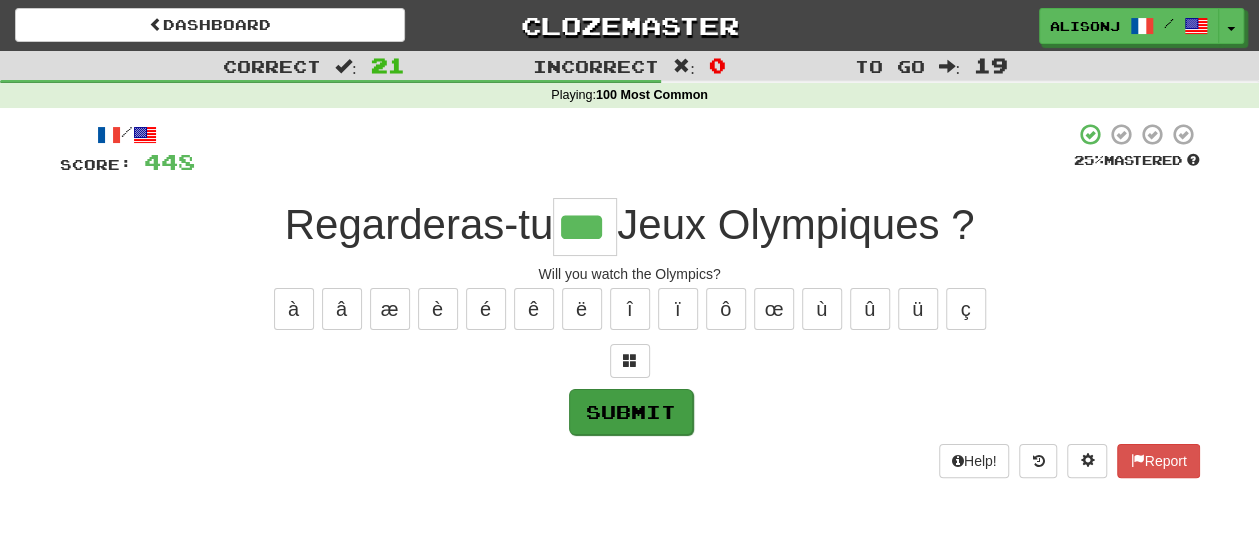 type on "***" 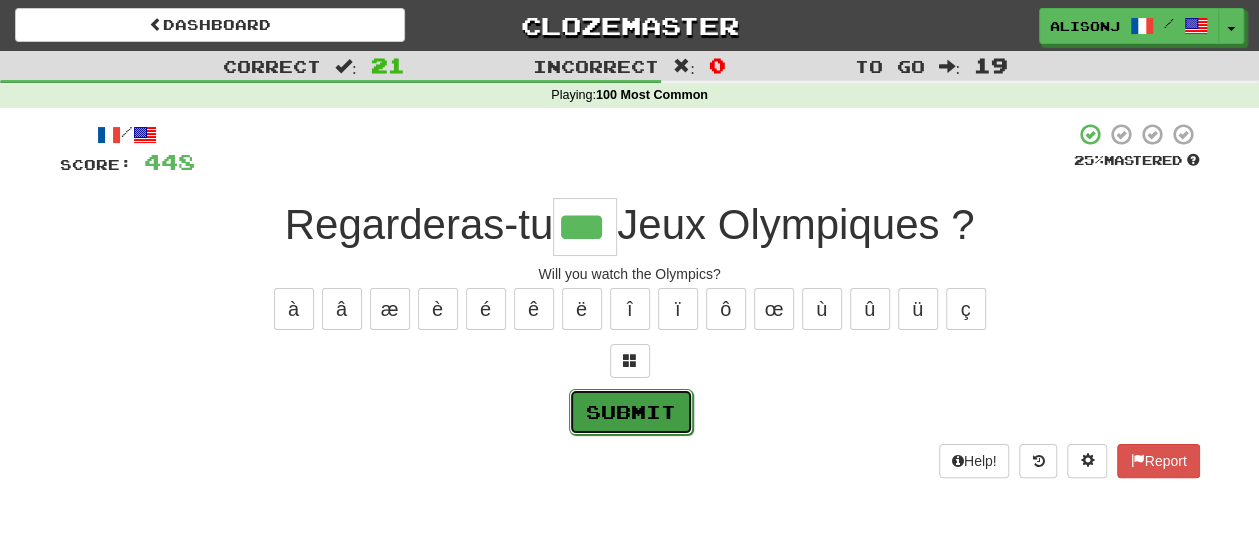 click on "Submit" at bounding box center [631, 412] 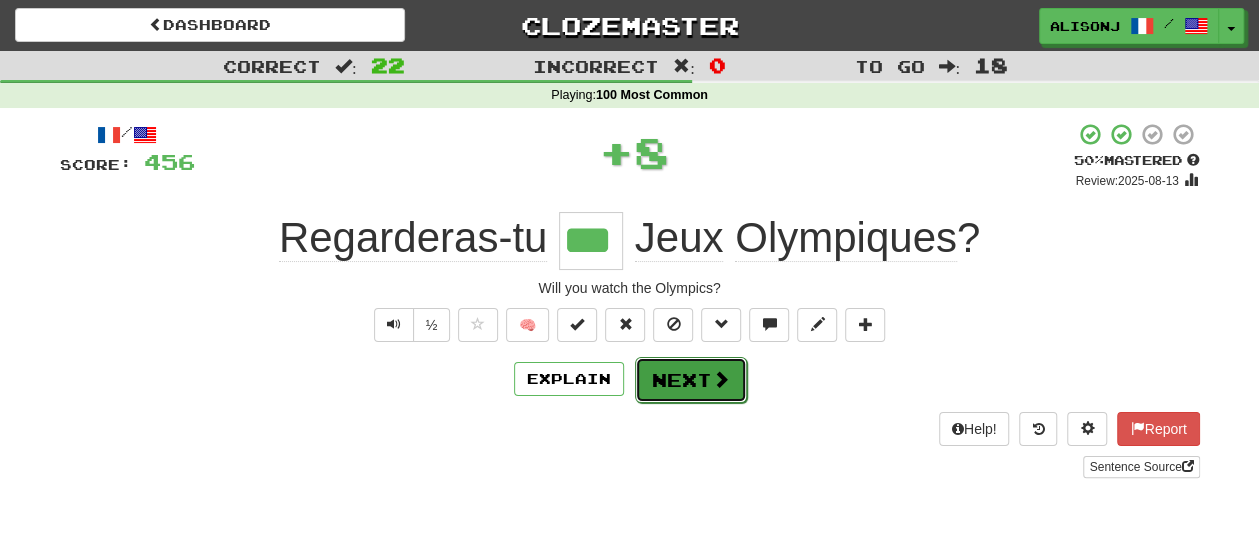 click on "Next" at bounding box center [691, 380] 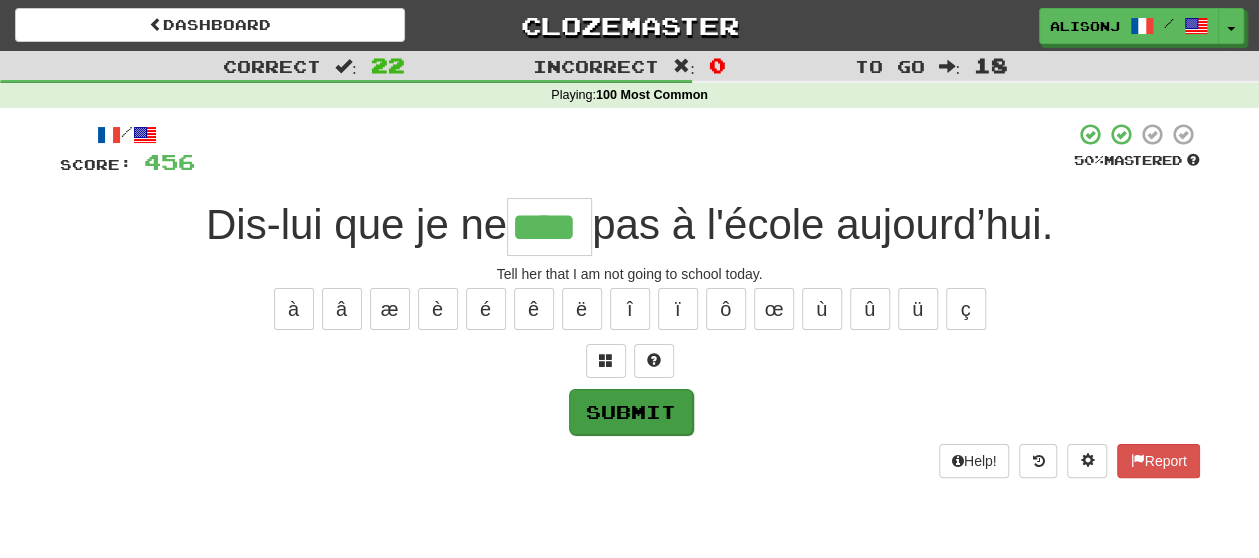 type on "****" 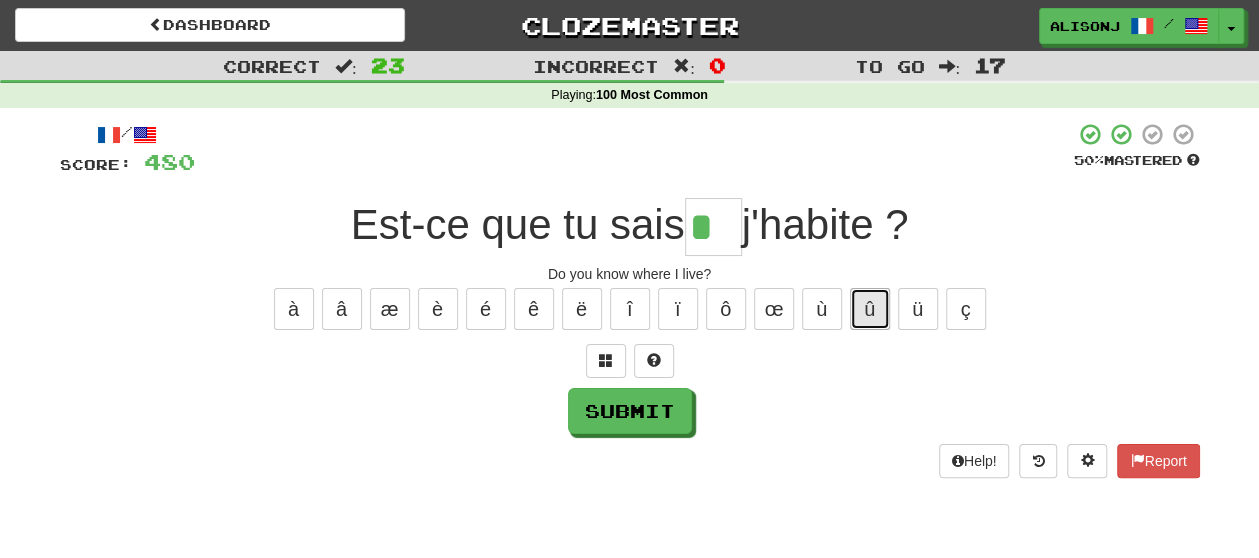 click on "û" at bounding box center (870, 309) 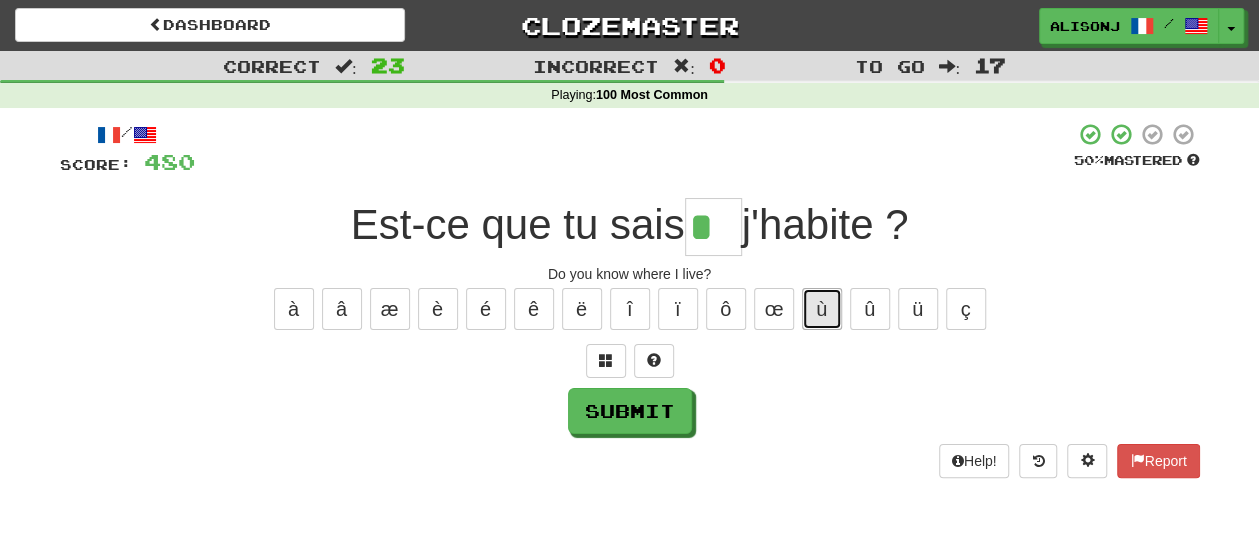 click on "ù" at bounding box center (822, 309) 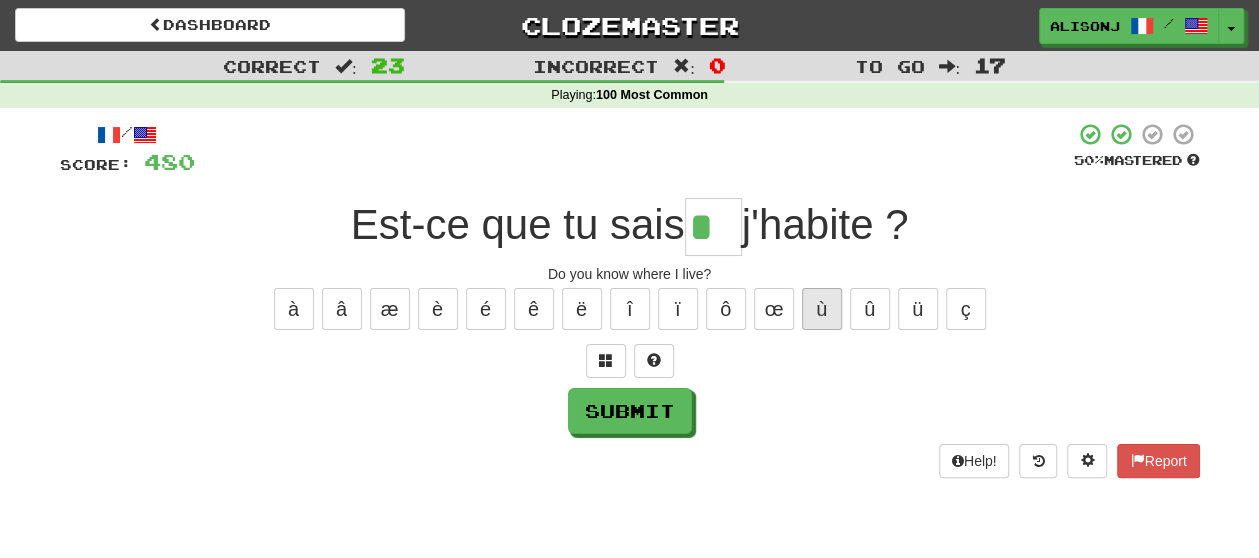 type on "**" 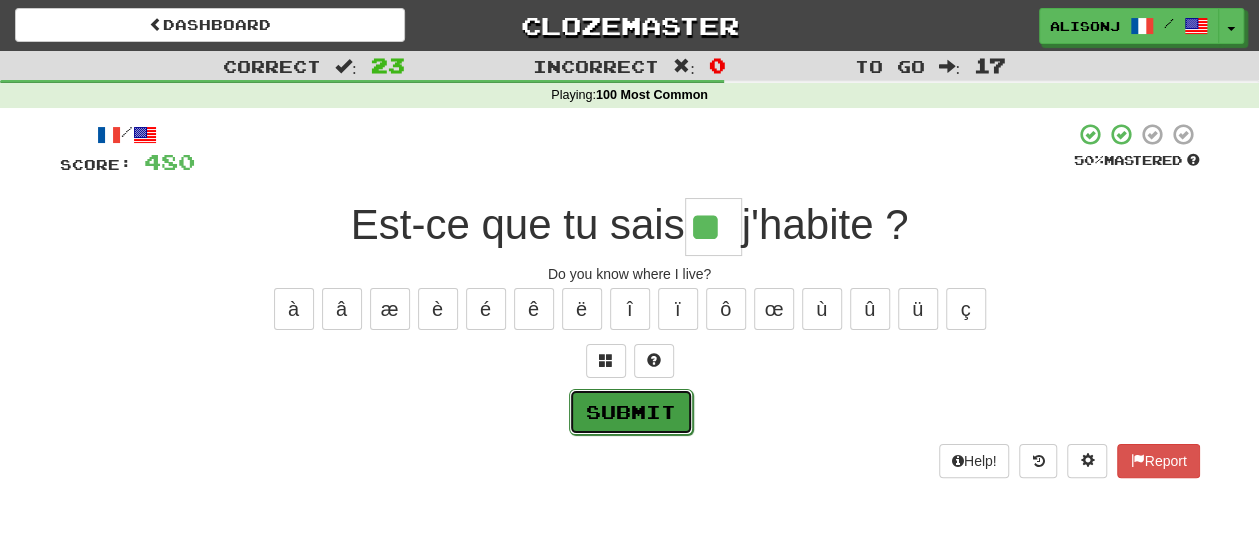 click on "Submit" at bounding box center [631, 412] 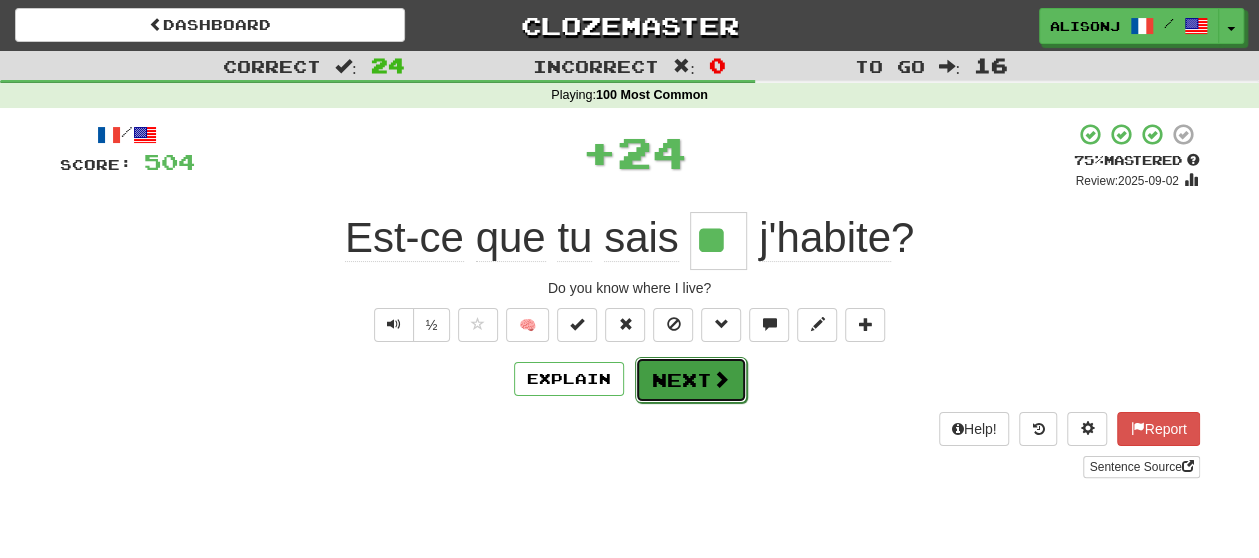 click on "Next" at bounding box center (691, 380) 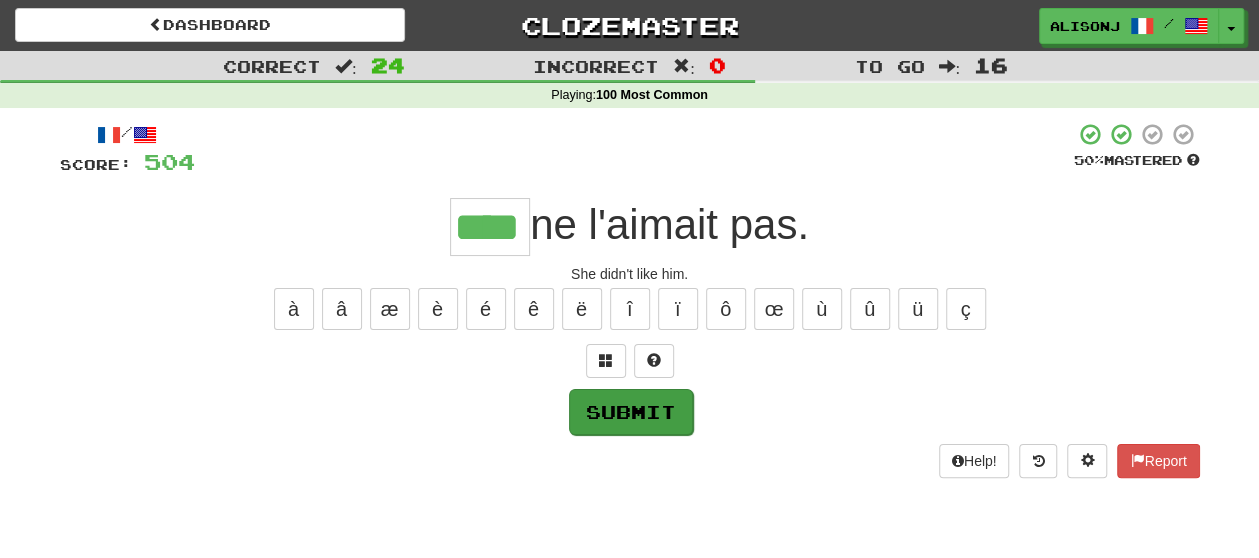 type on "****" 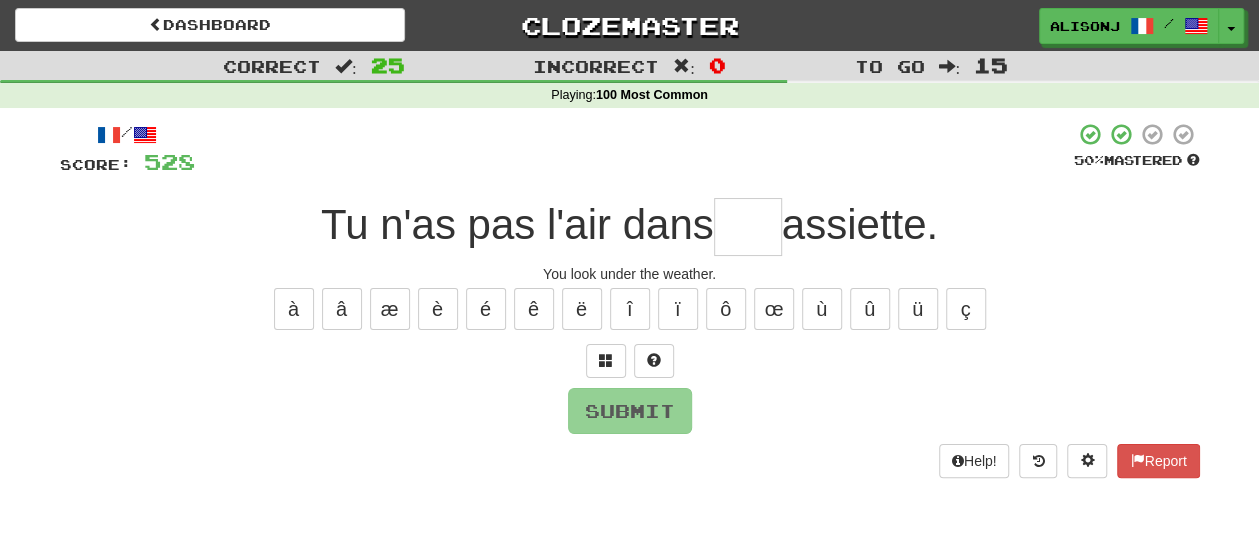 type on "*" 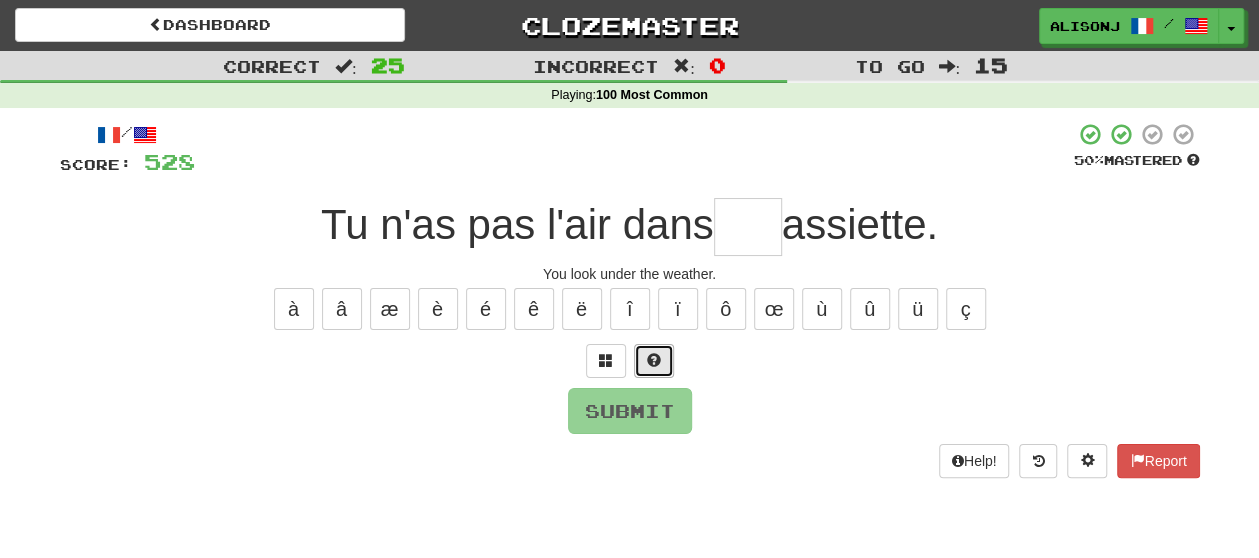 click at bounding box center [654, 360] 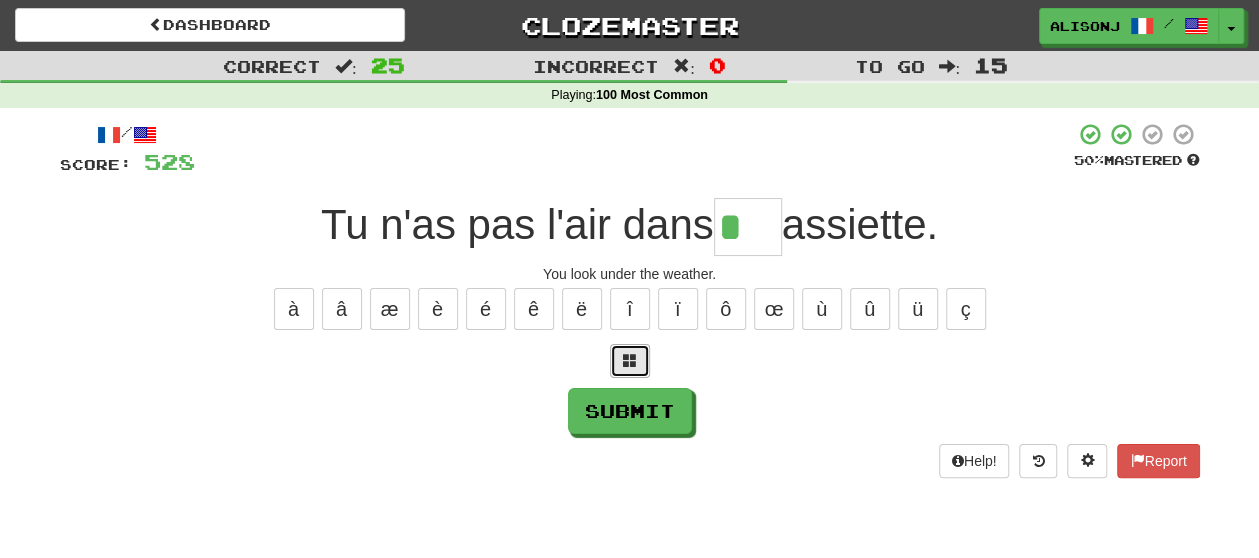 click at bounding box center [630, 361] 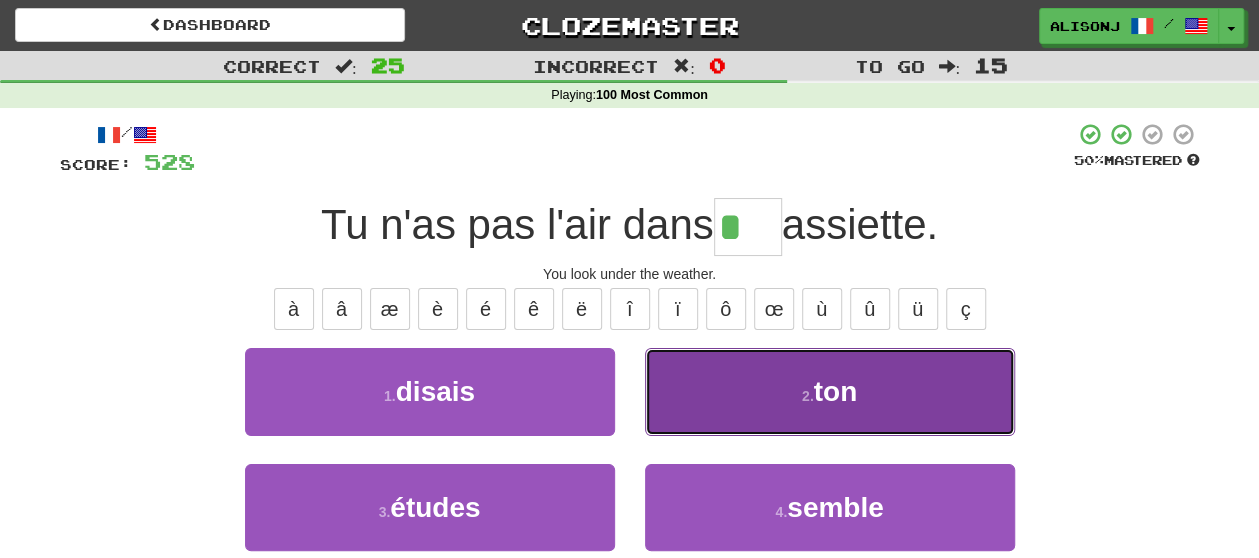 click on "2 .  ton" at bounding box center (830, 391) 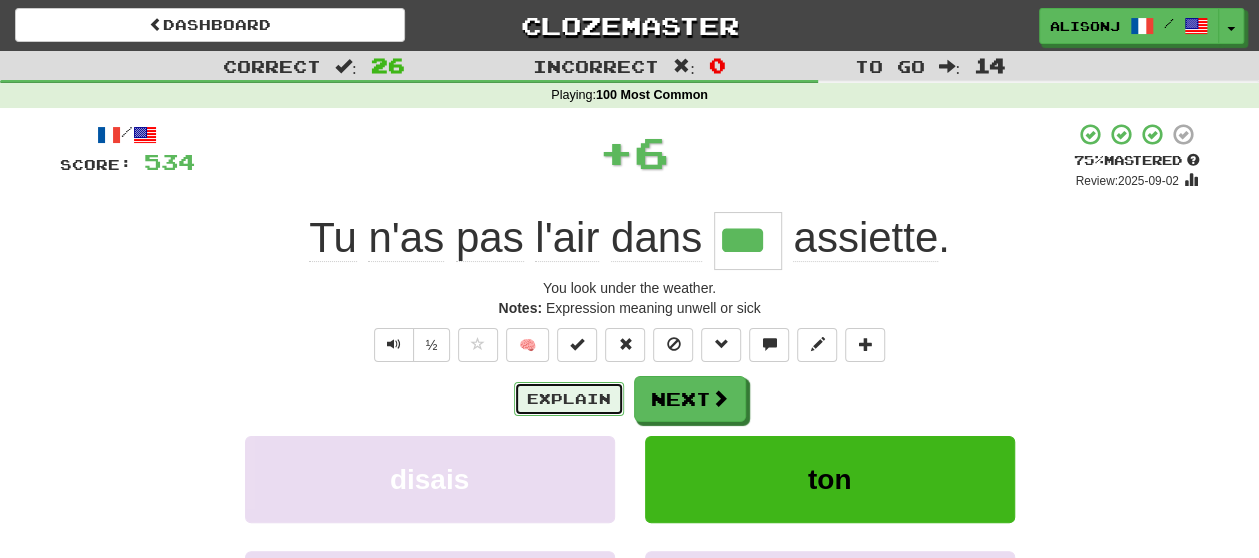 click on "Explain" at bounding box center [569, 399] 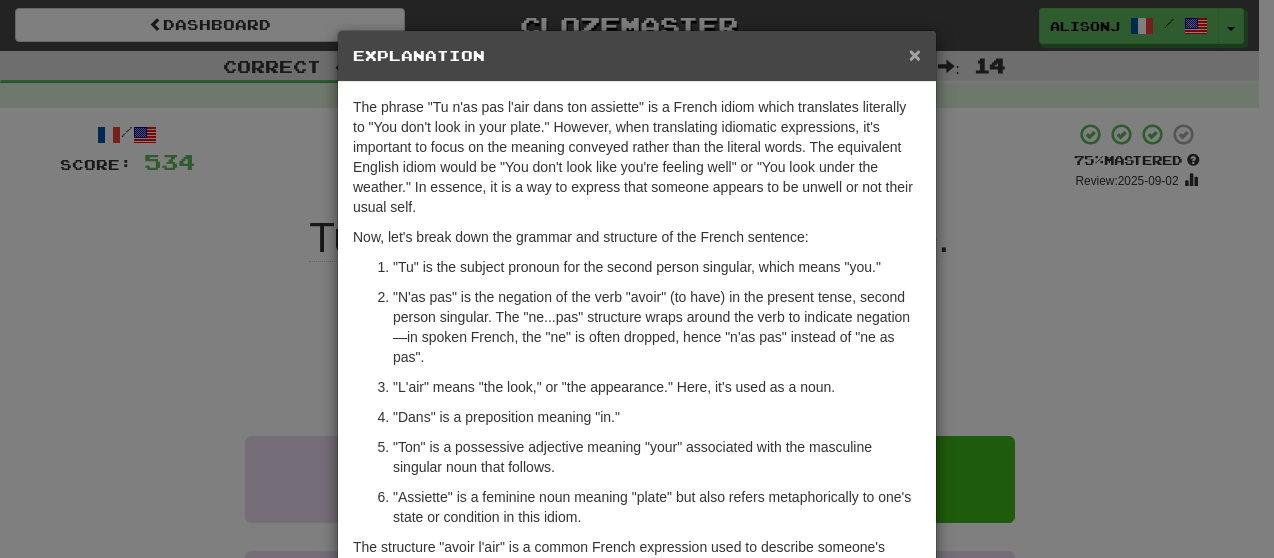click on "×" at bounding box center (915, 54) 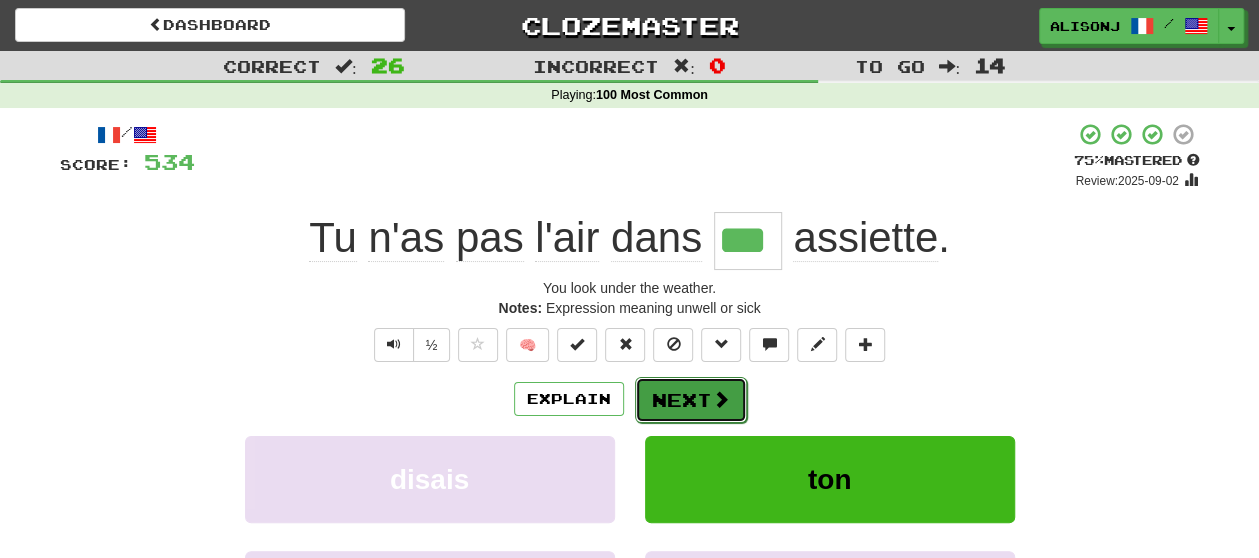 click on "Next" at bounding box center [691, 400] 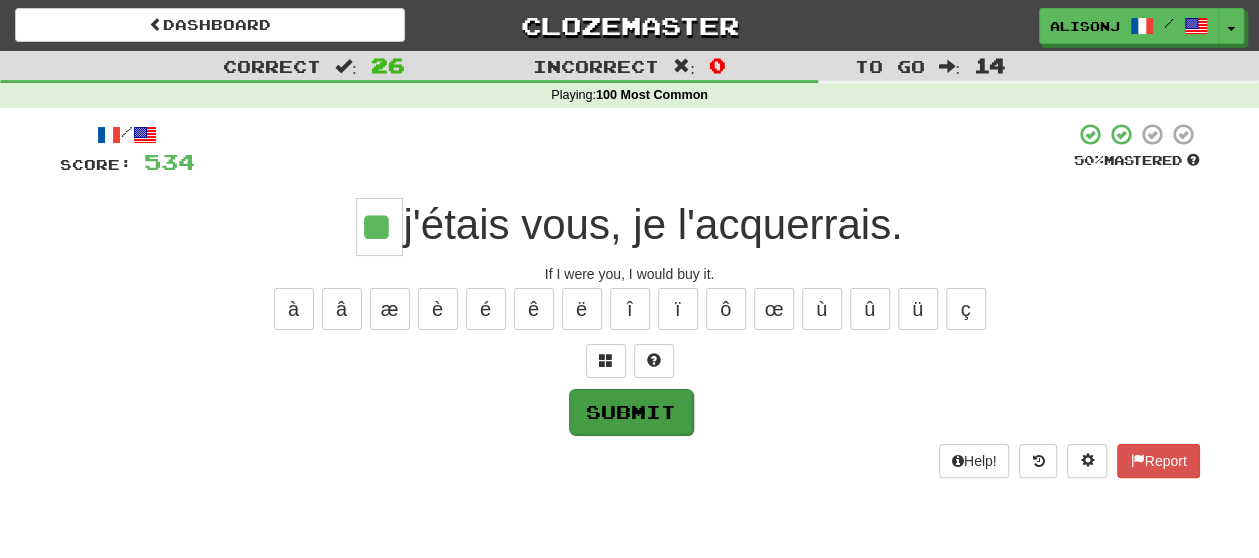 type on "**" 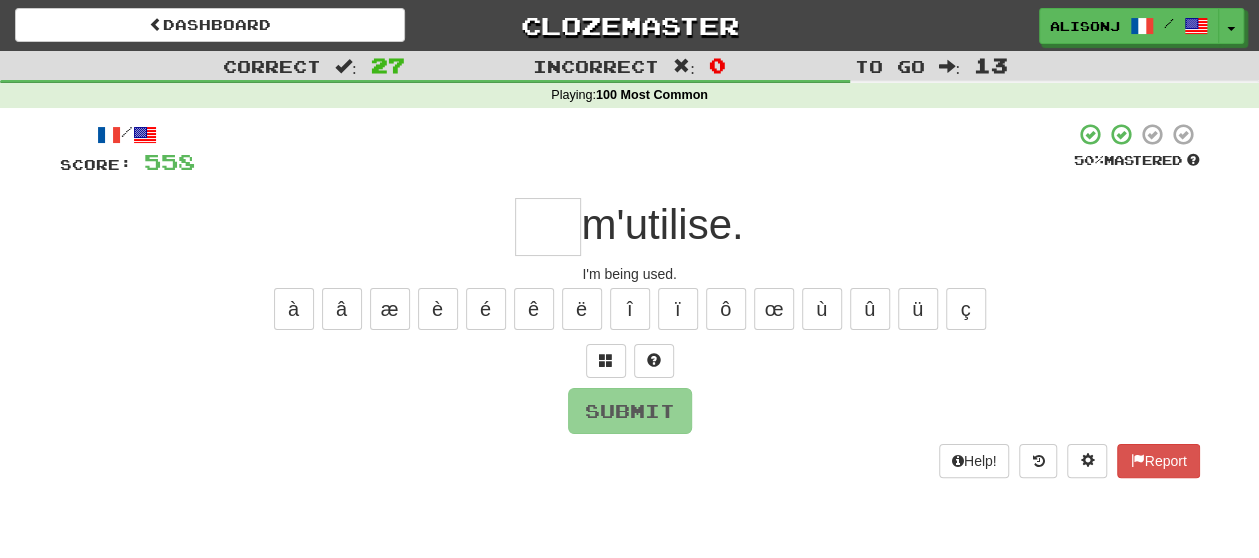 type on "*" 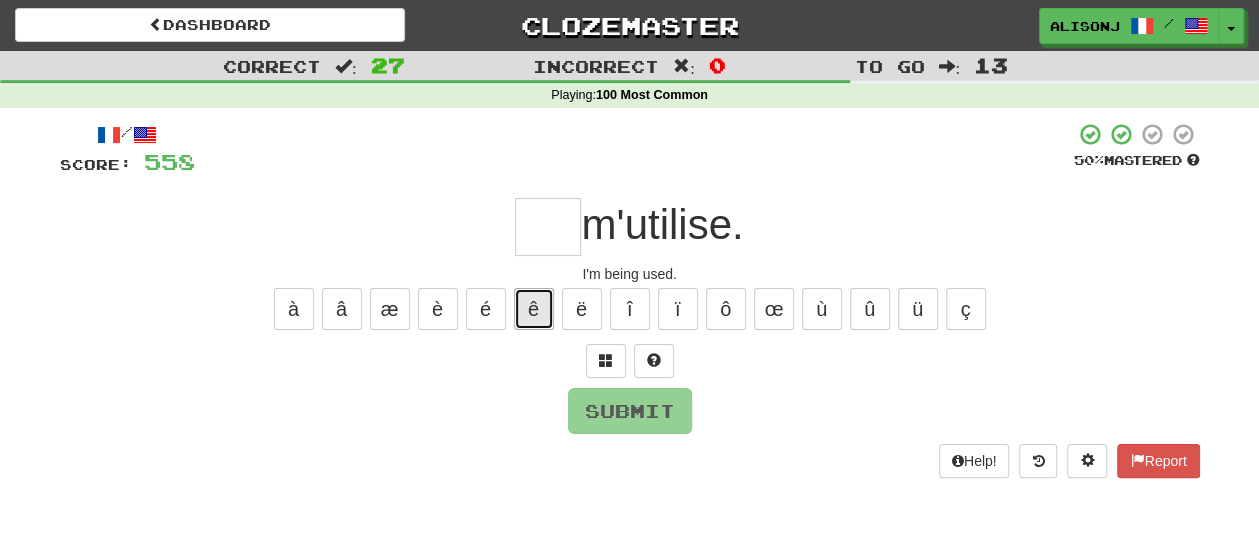 click on "ê" at bounding box center [534, 309] 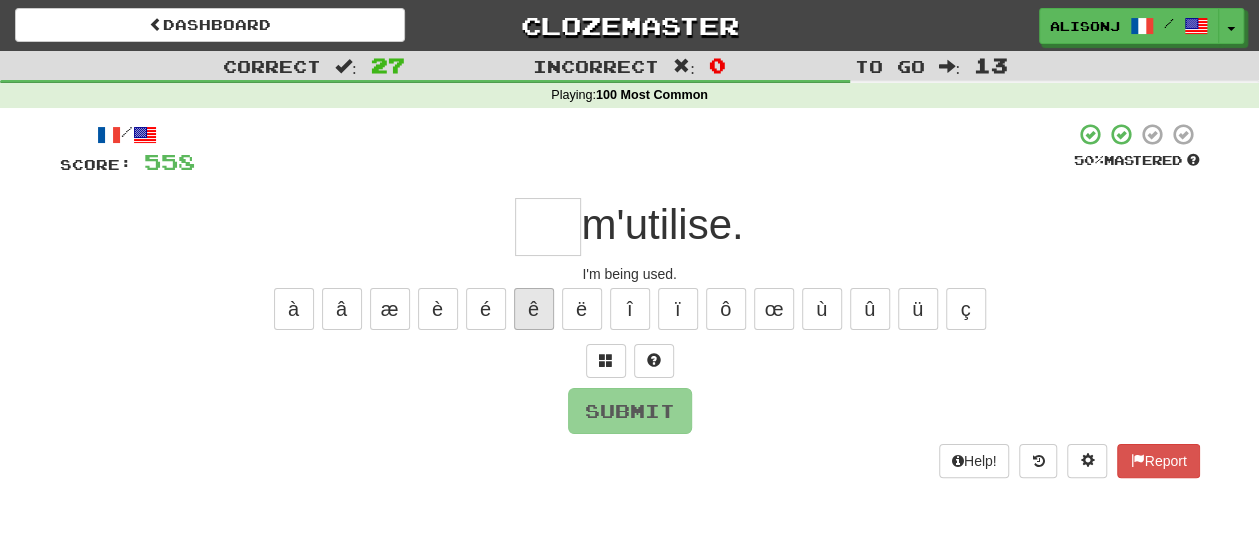 type on "*" 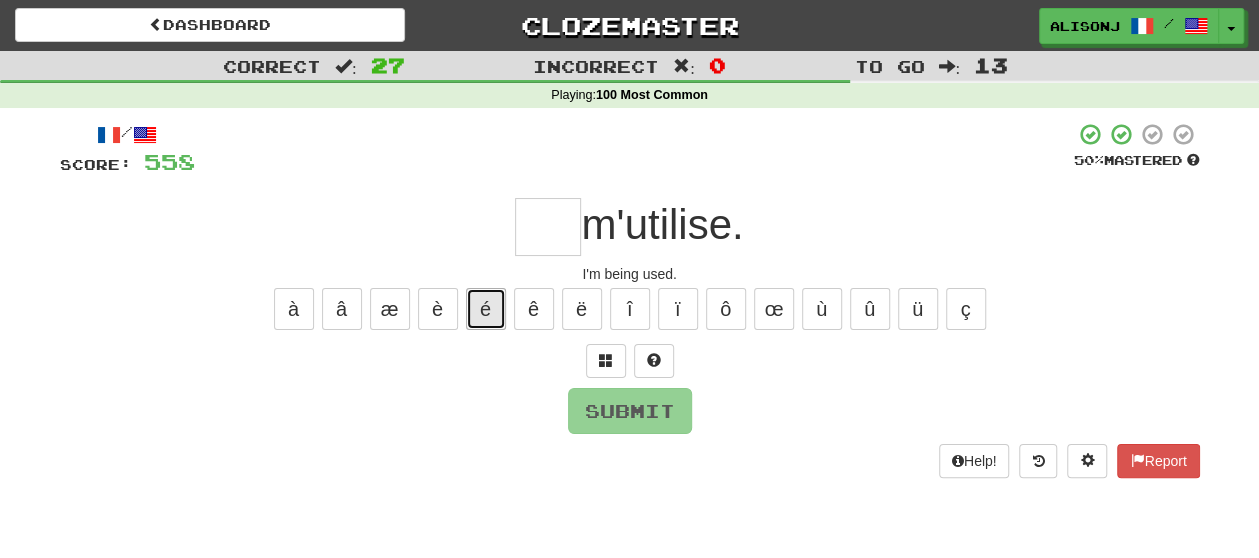 click on "é" at bounding box center [486, 309] 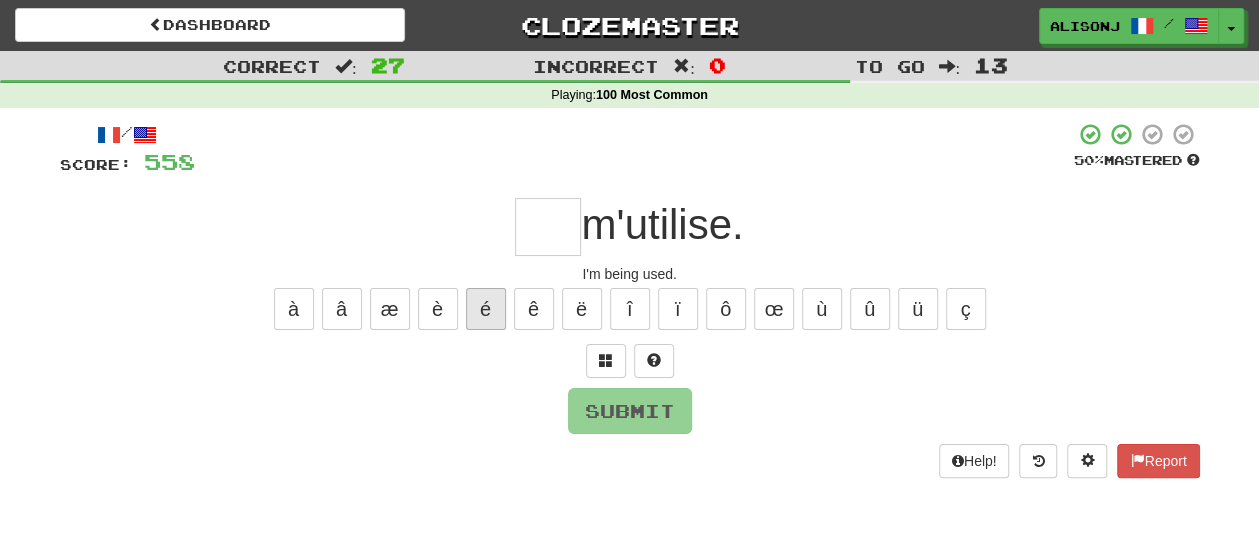type on "*" 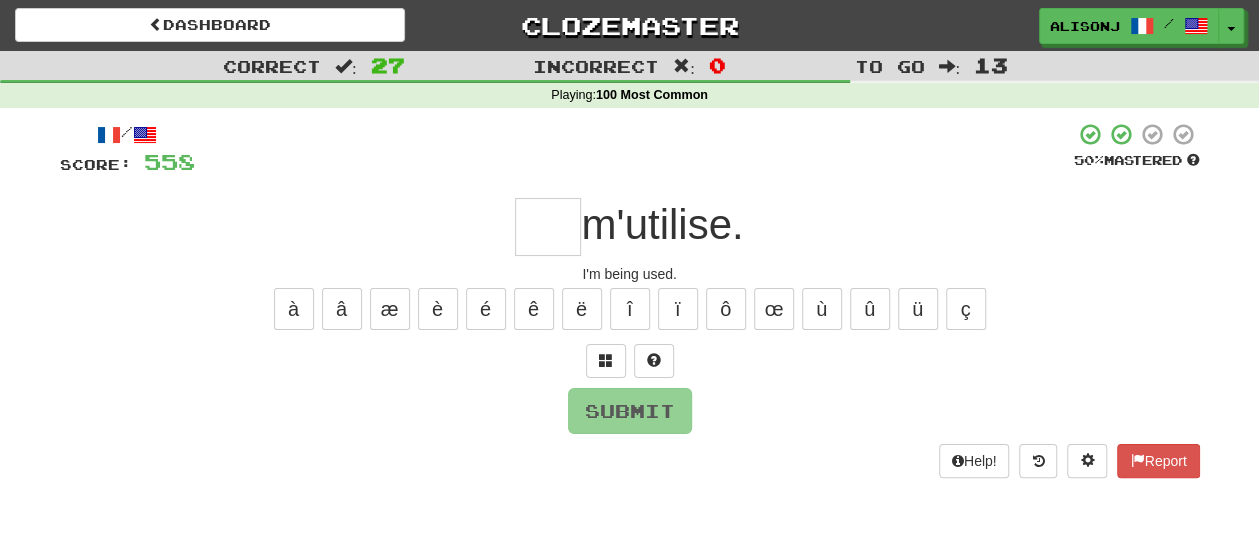 click at bounding box center [548, 227] 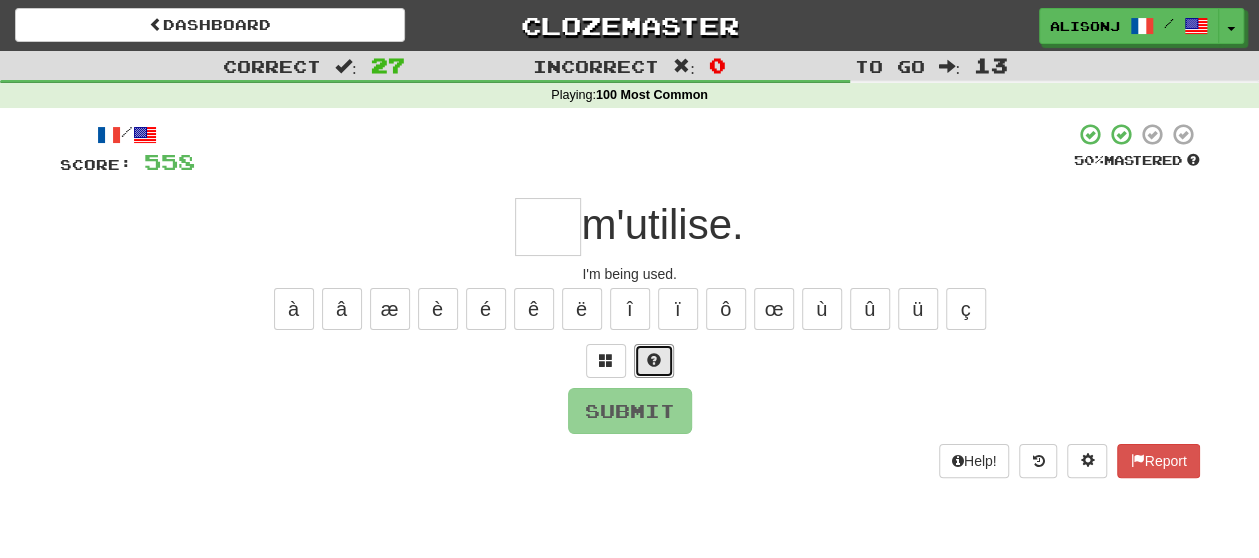 click at bounding box center (654, 360) 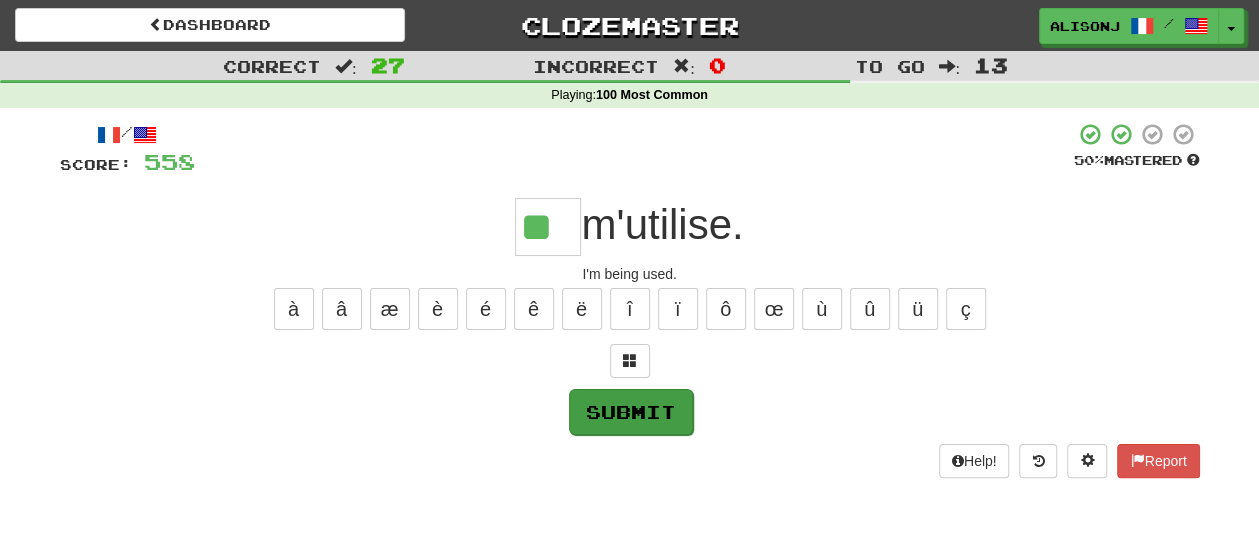 type on "**" 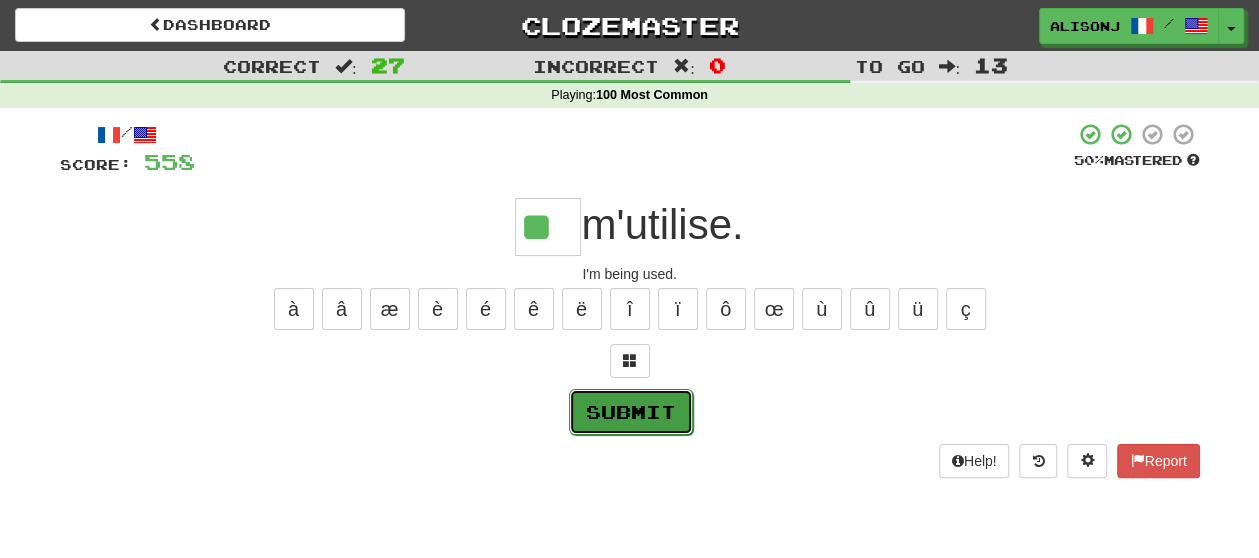 click on "Submit" at bounding box center [631, 412] 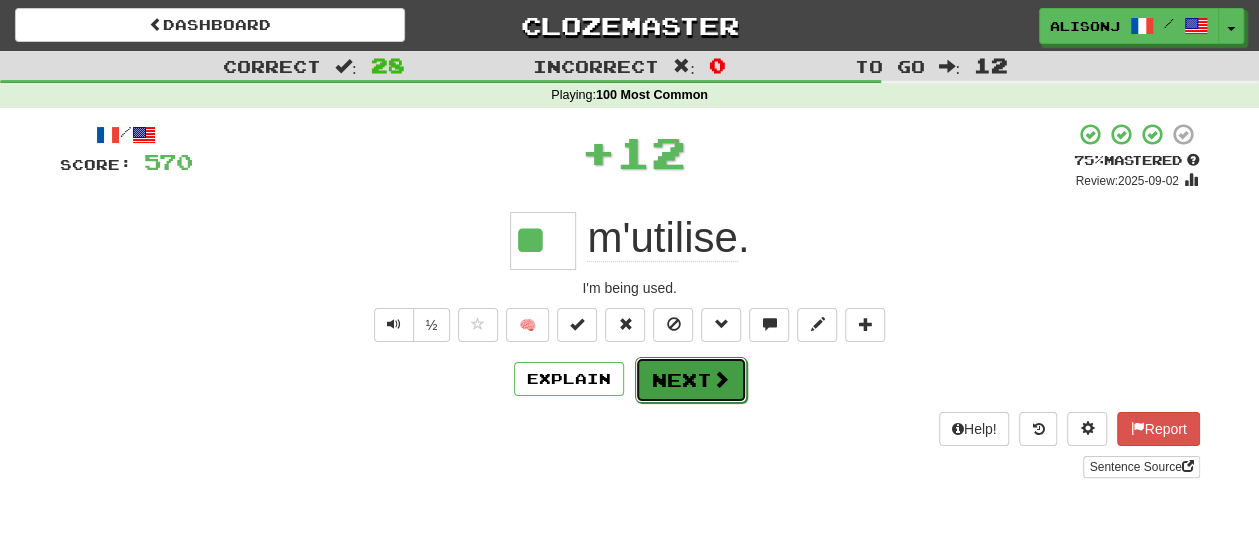 click on "Next" at bounding box center (691, 380) 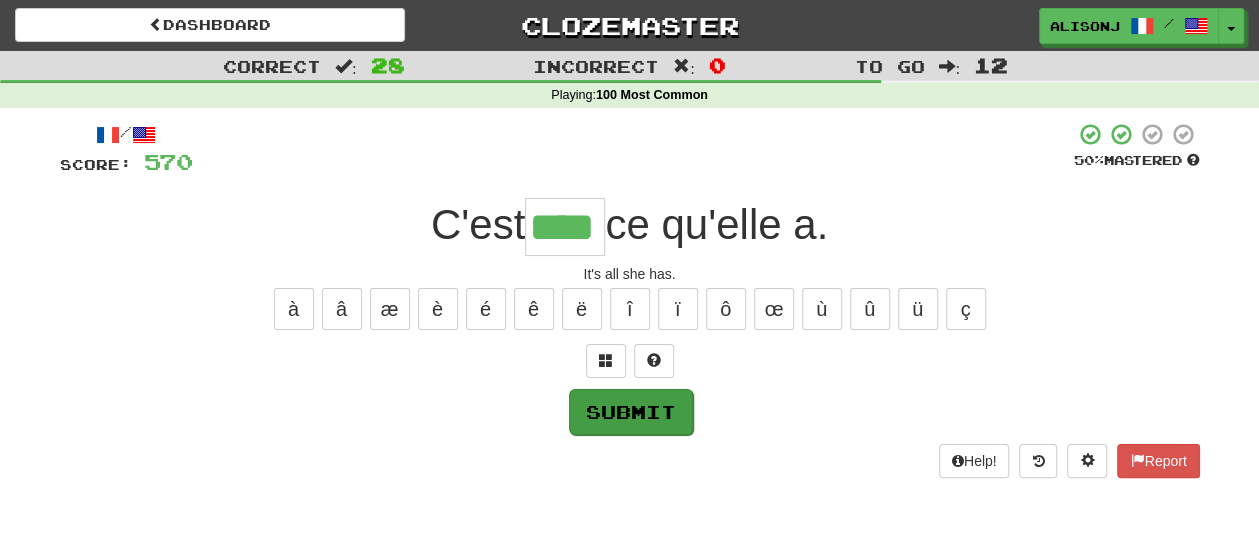 type on "****" 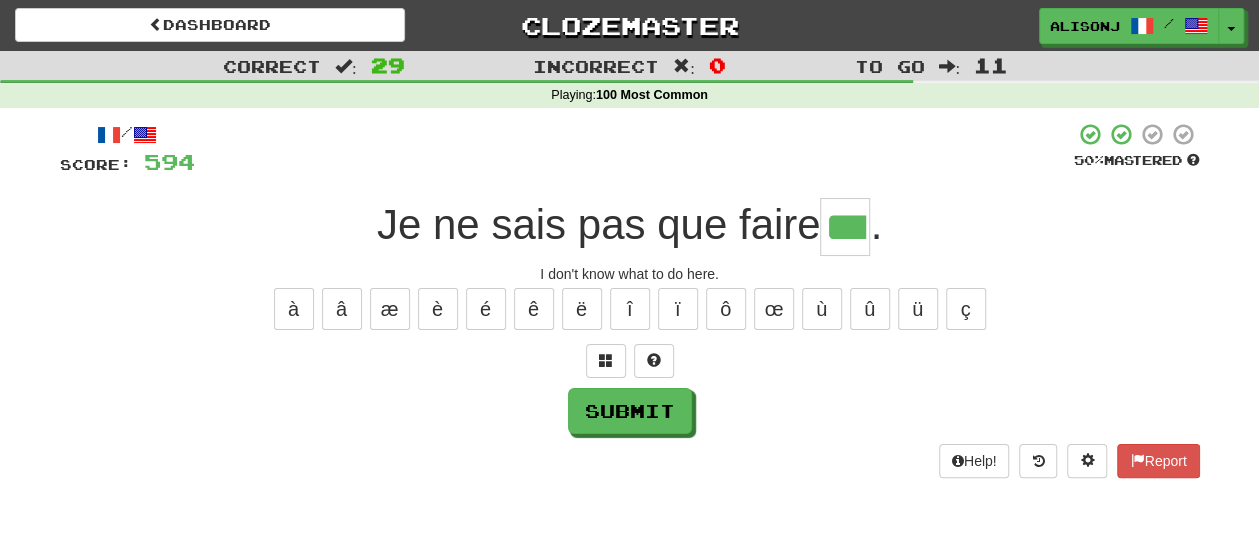type on "***" 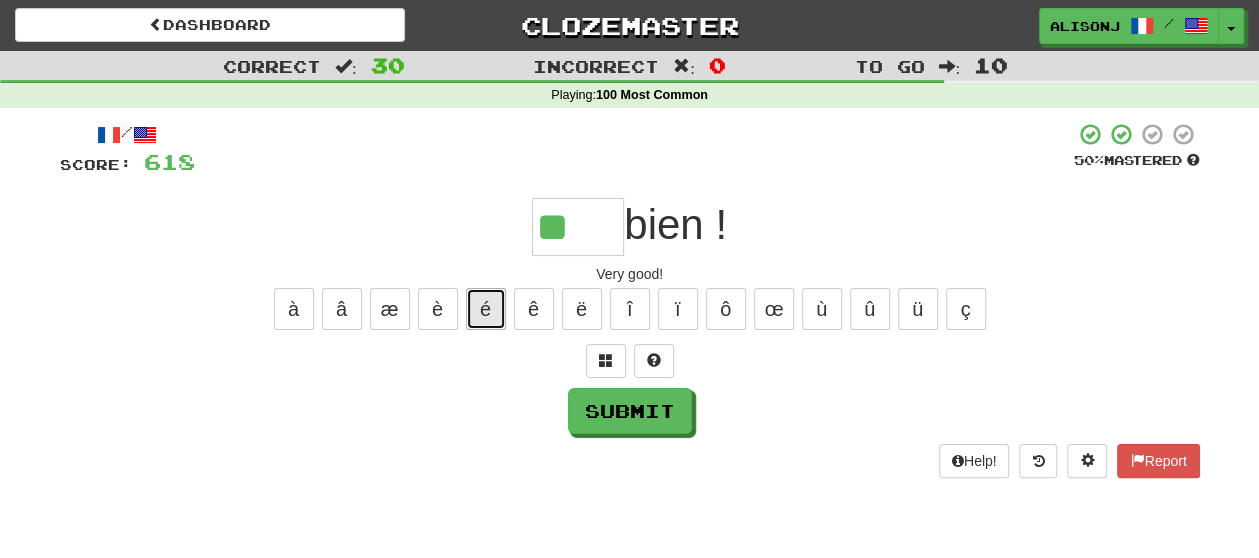click on "é" at bounding box center (486, 309) 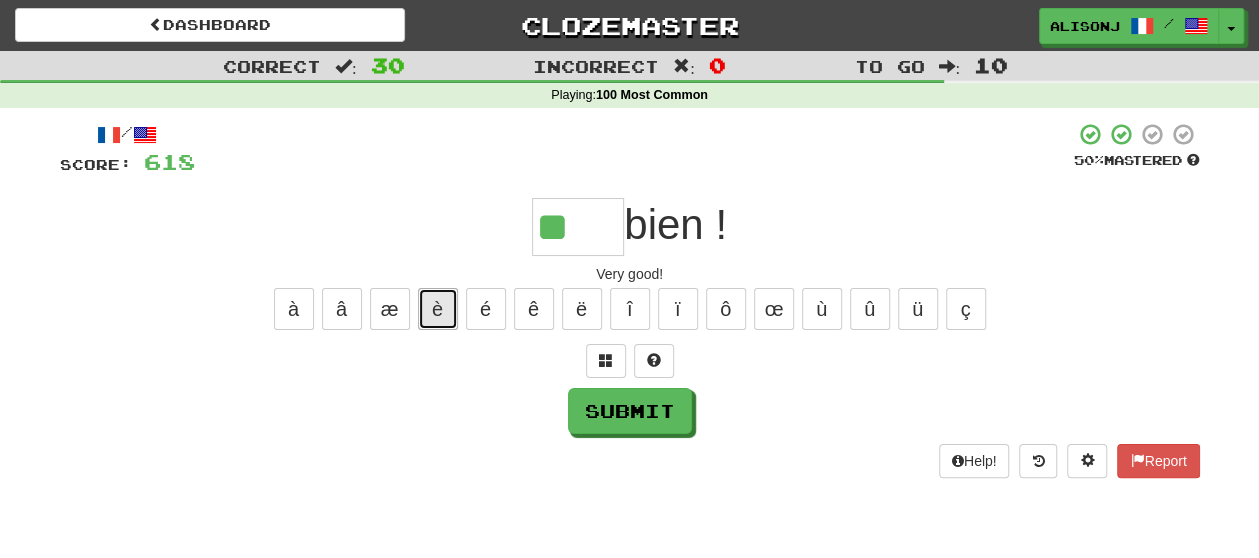 click on "è" at bounding box center [438, 309] 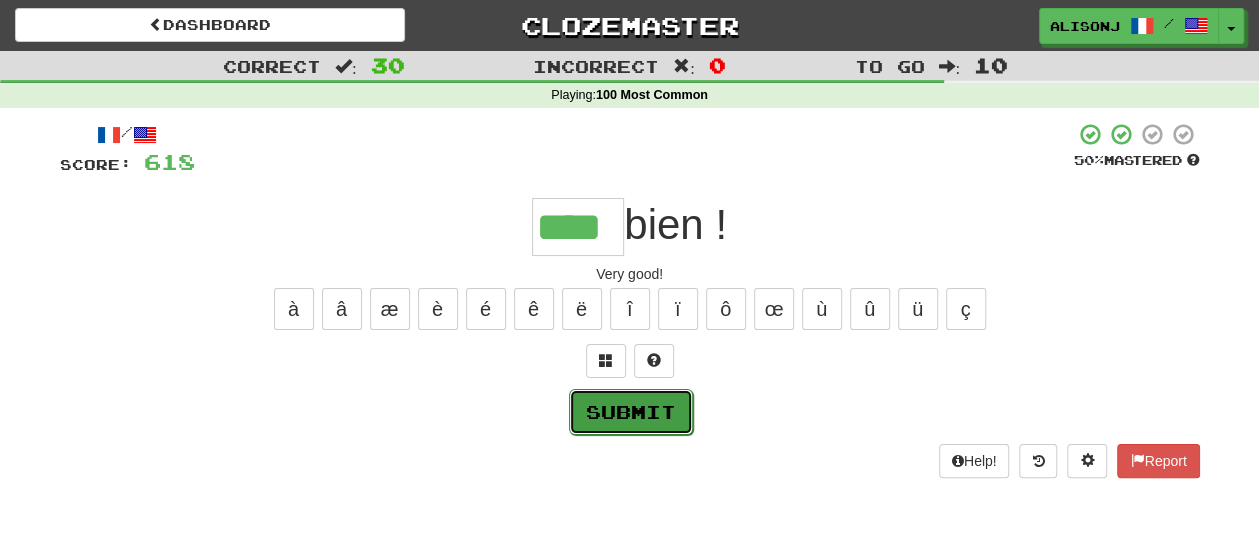 click on "Submit" at bounding box center [631, 412] 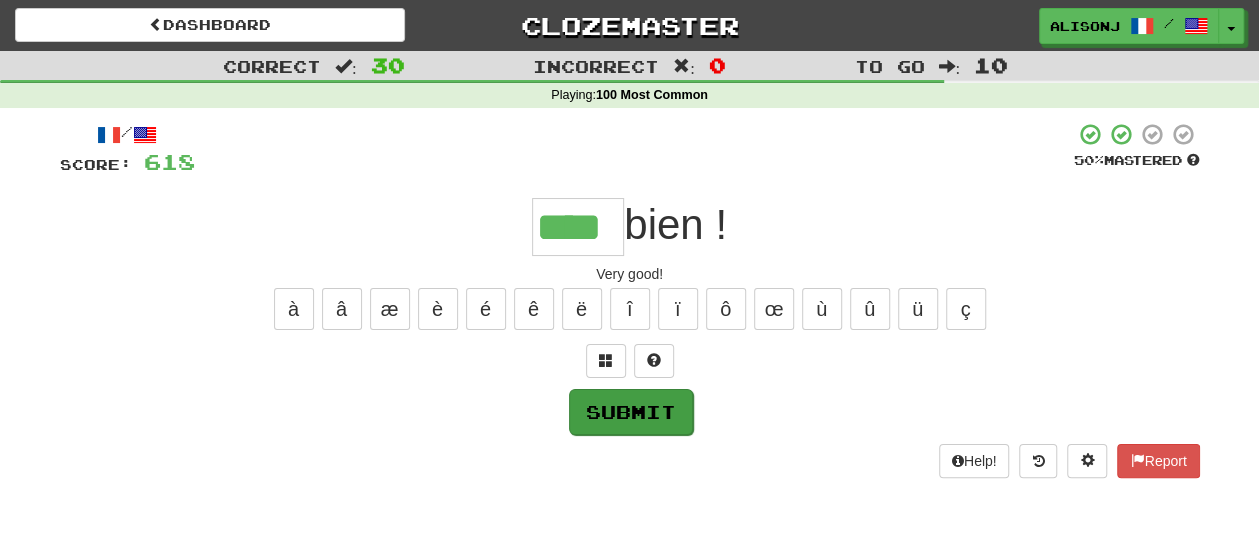 type on "****" 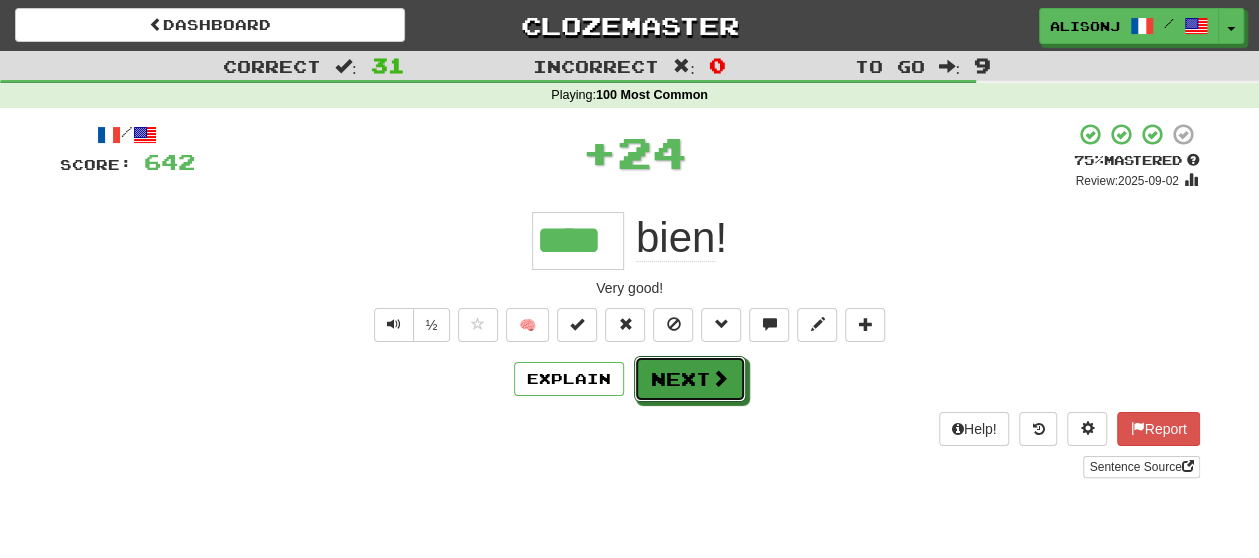 drag, startPoint x: 740, startPoint y: 383, endPoint x: 729, endPoint y: 376, distance: 13.038404 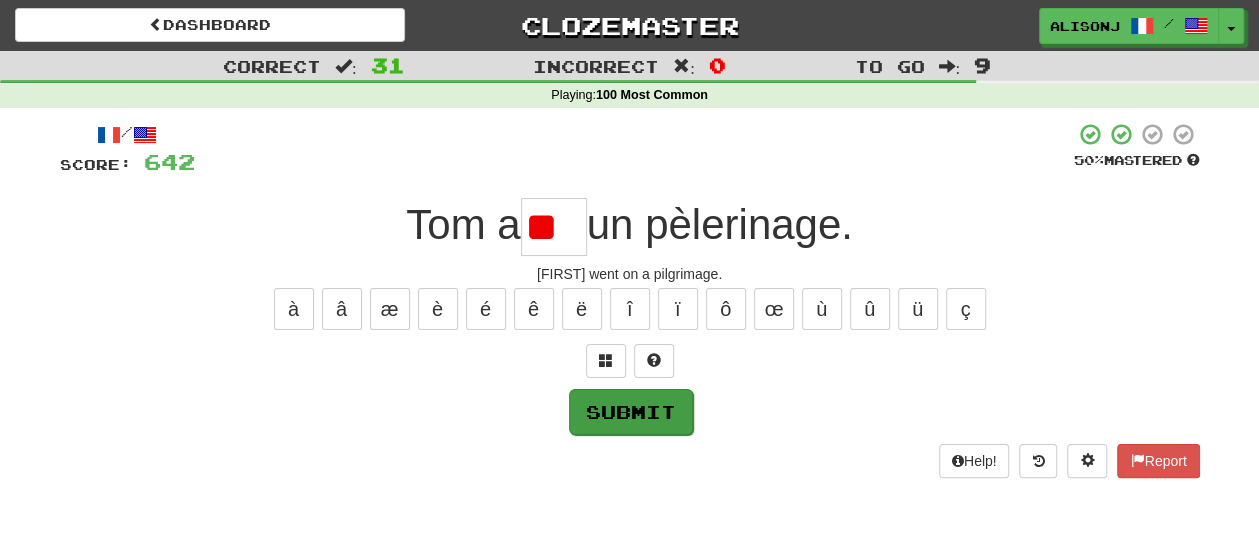 type on "*" 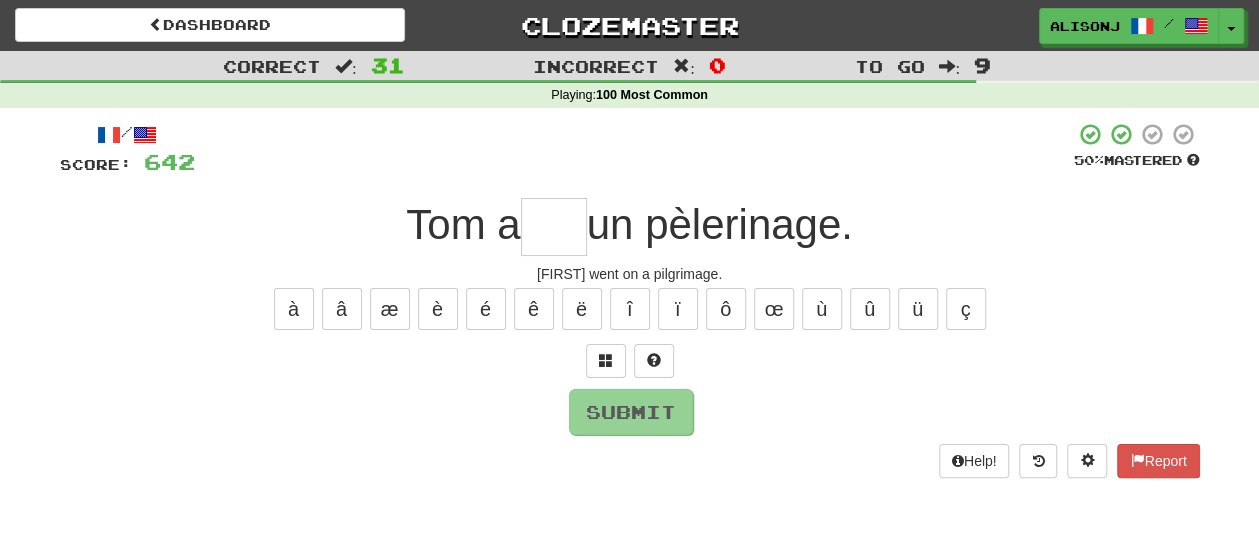 type on "*" 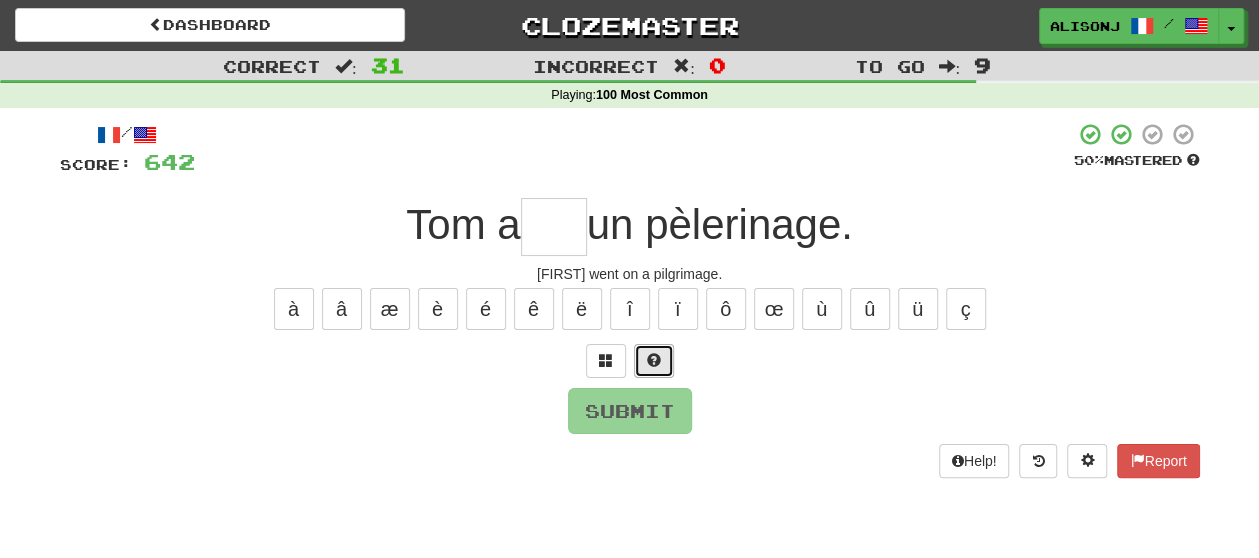 click at bounding box center (654, 360) 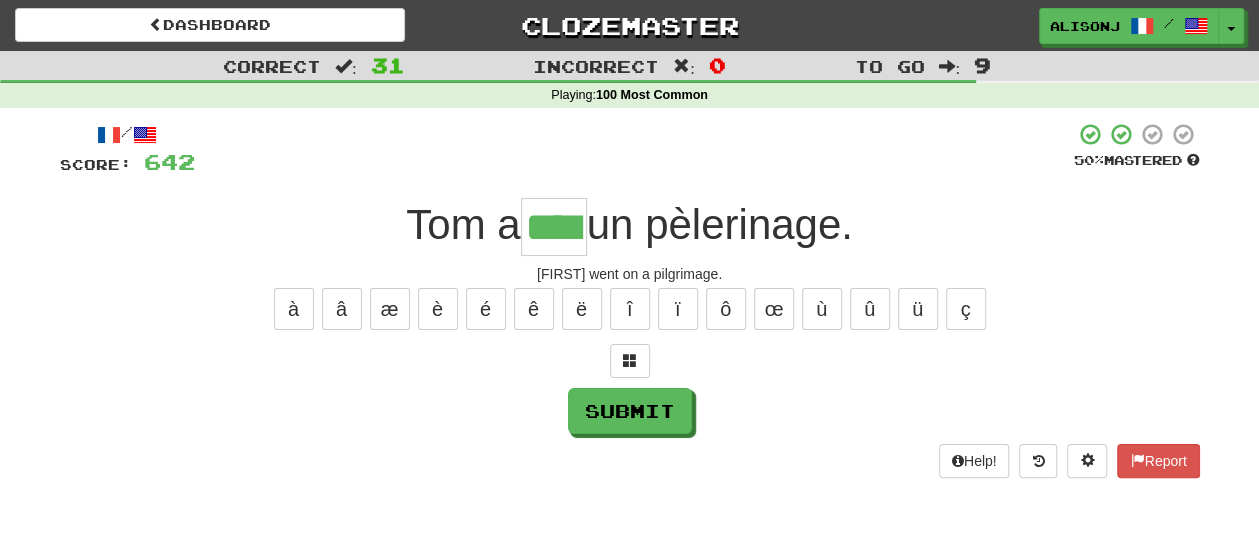 type on "****" 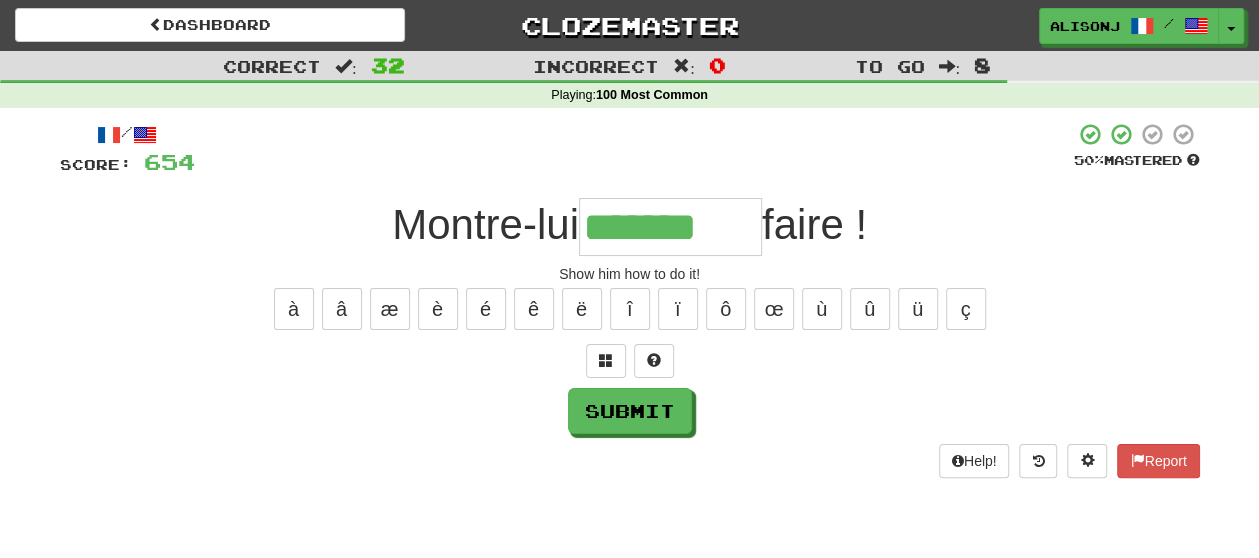 type on "*******" 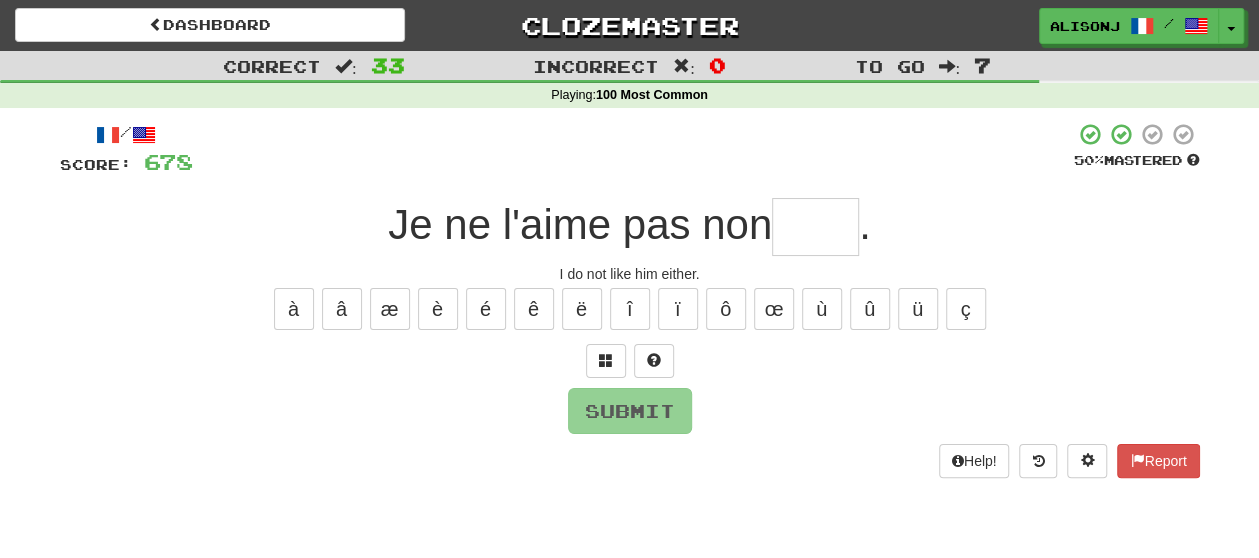 type on "*" 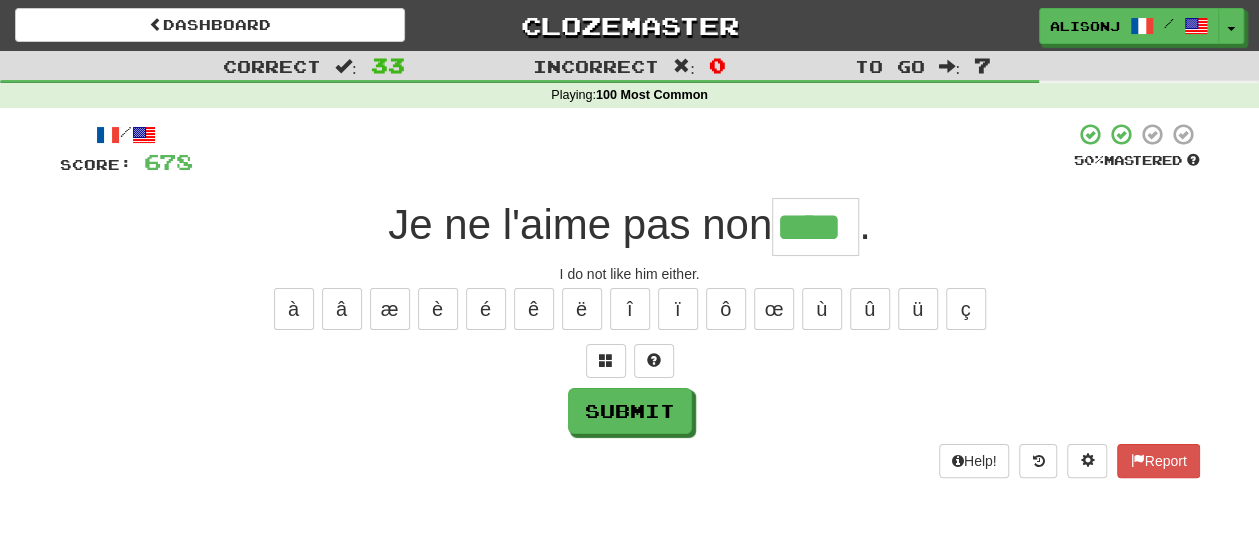 type on "****" 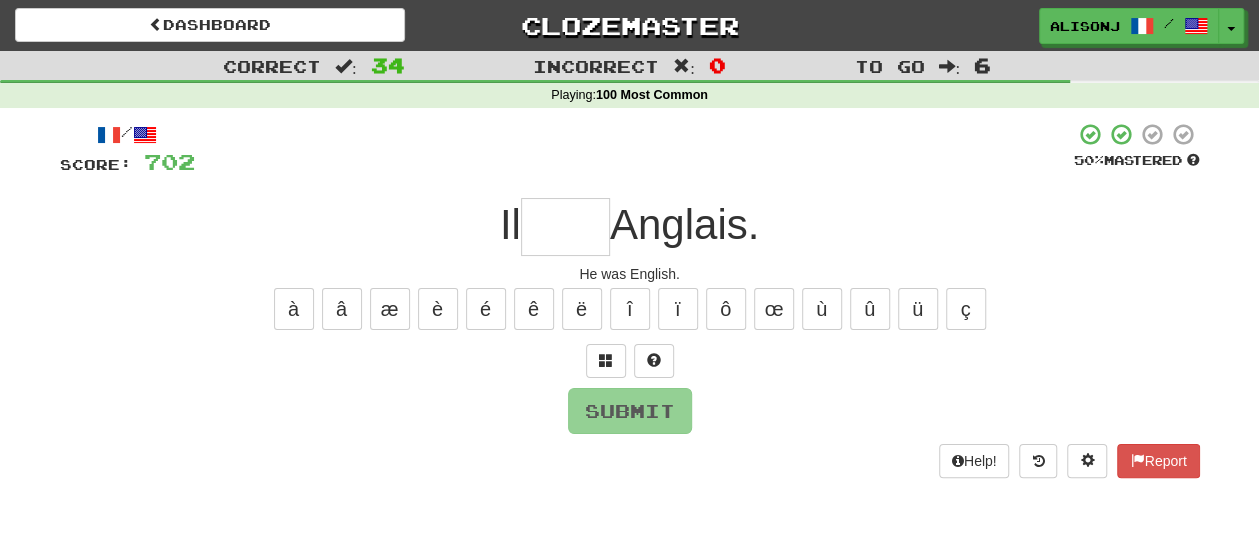 type on "*" 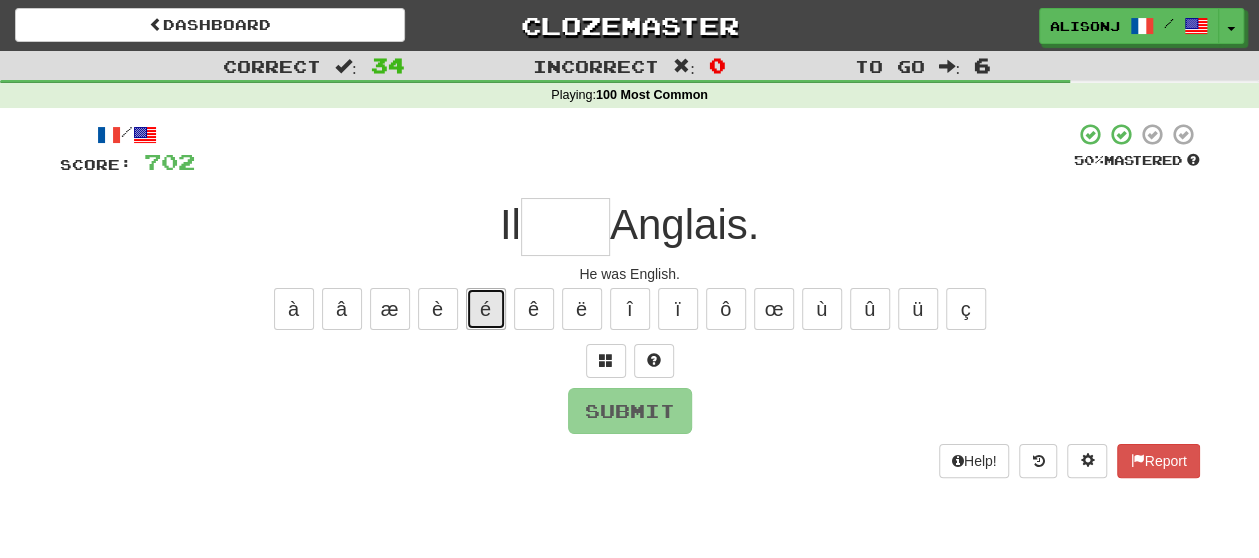click on "é" at bounding box center (486, 309) 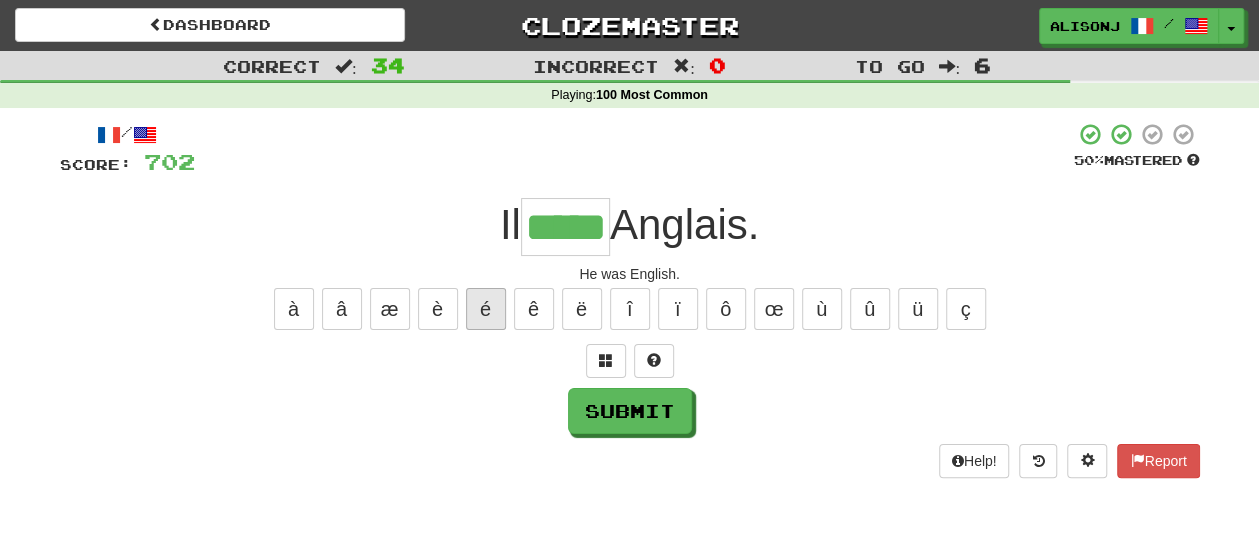 type on "*****" 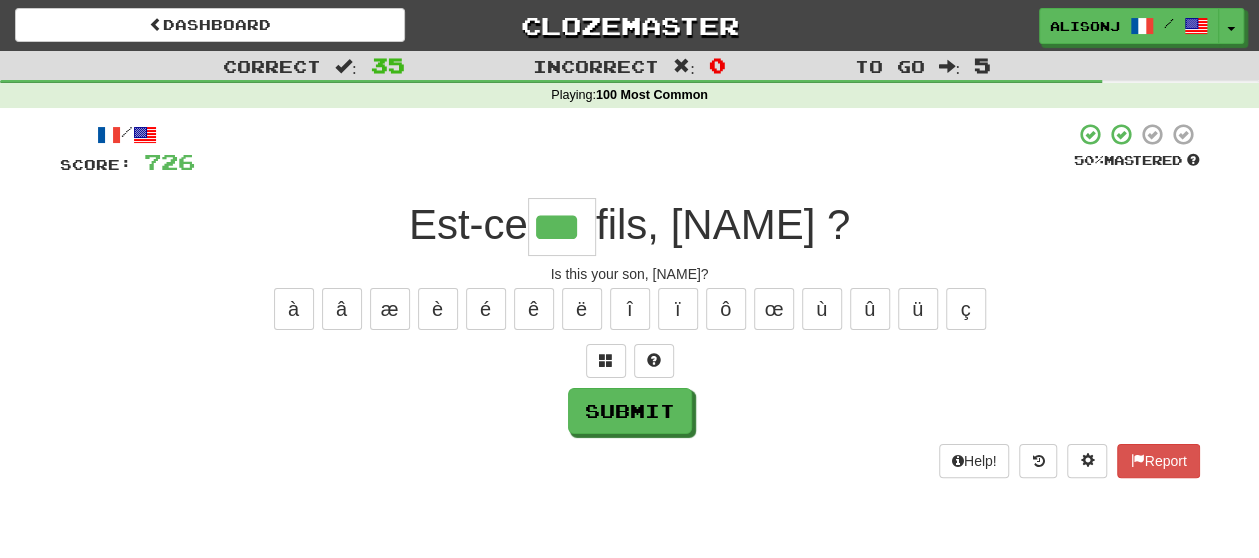 type on "***" 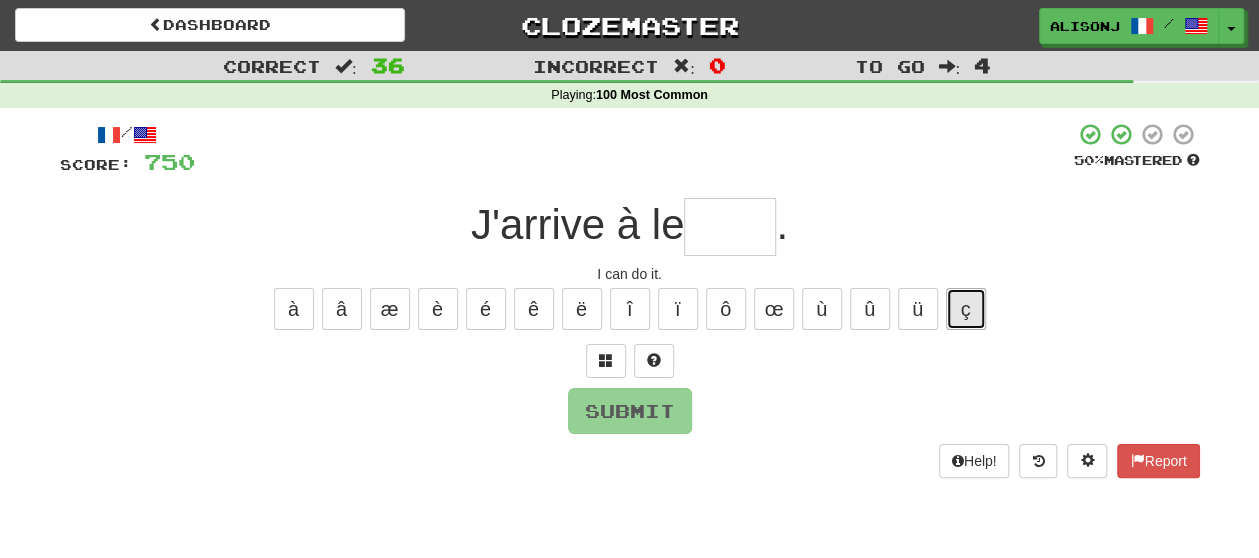 click on "ç" at bounding box center [966, 309] 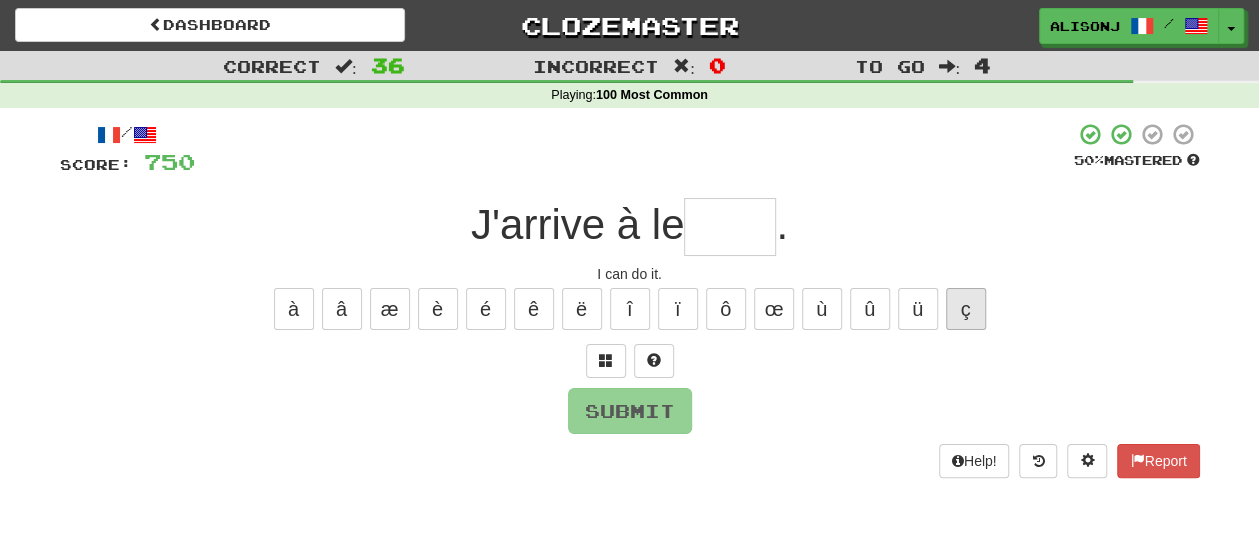 type on "*" 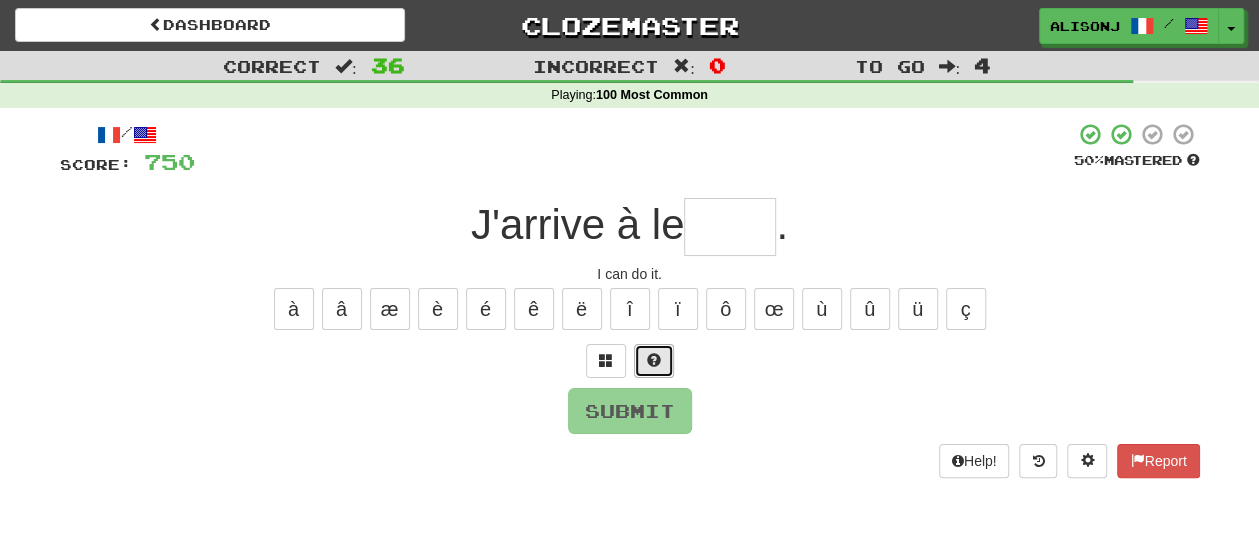 click at bounding box center [654, 360] 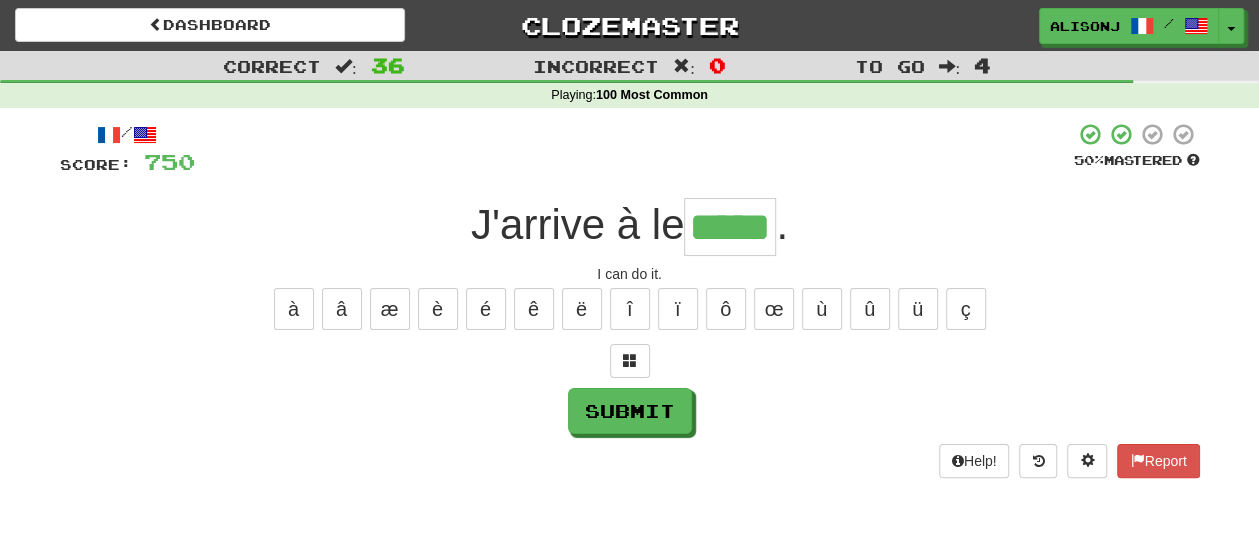 type on "*****" 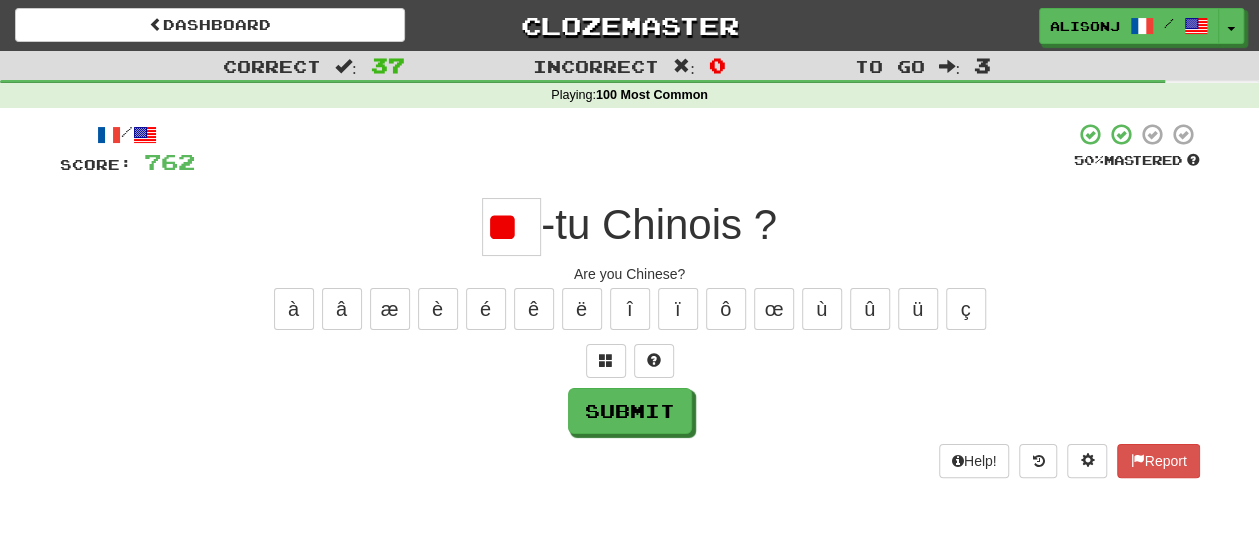 type on "*" 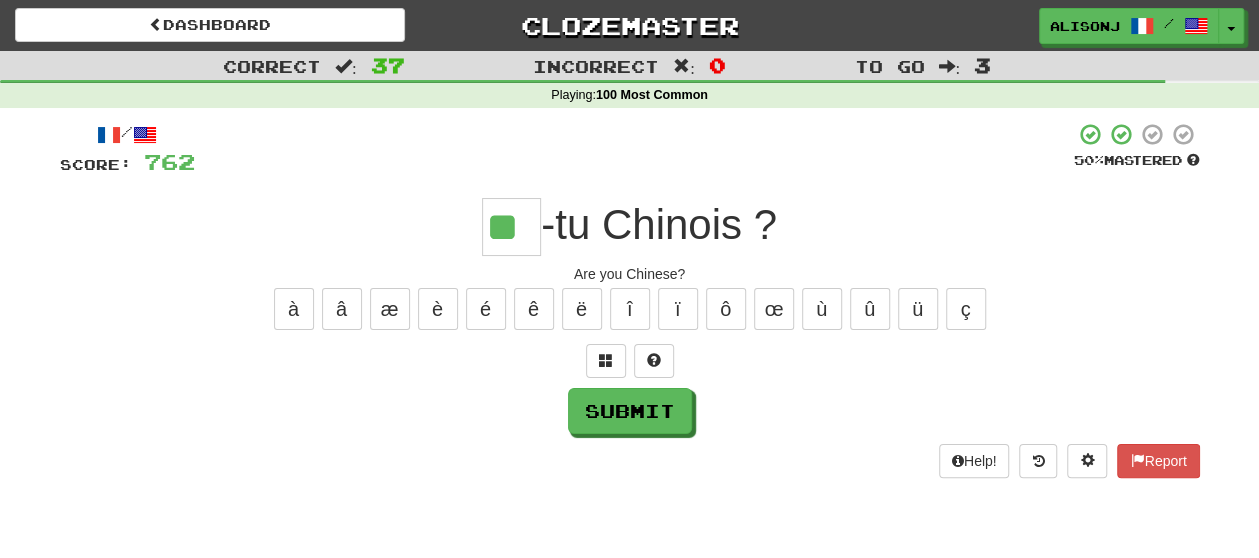 type on "**" 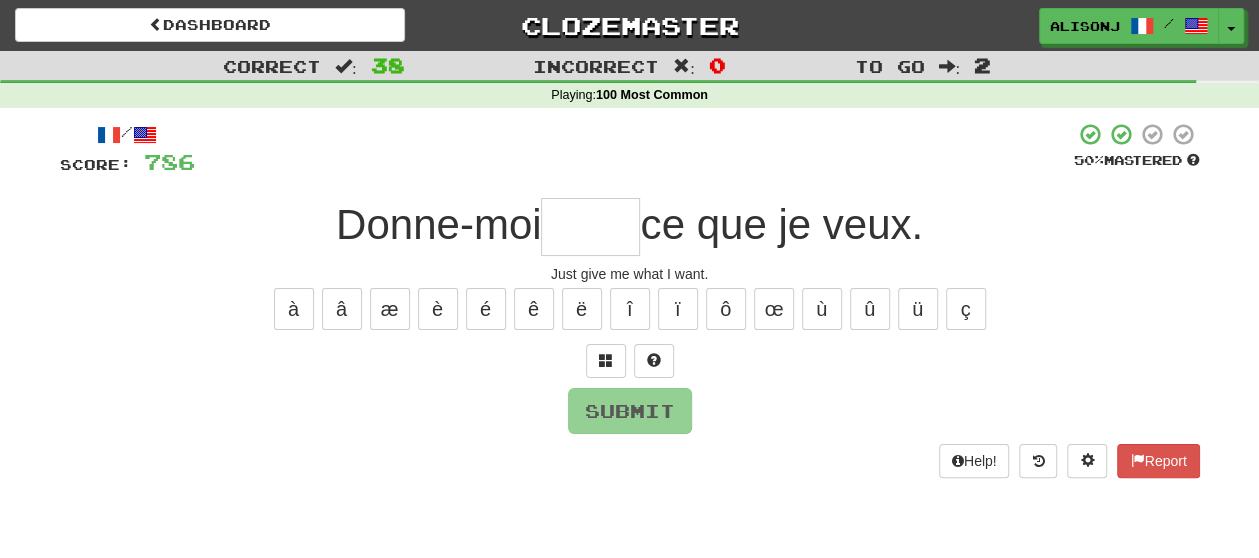 type on "*" 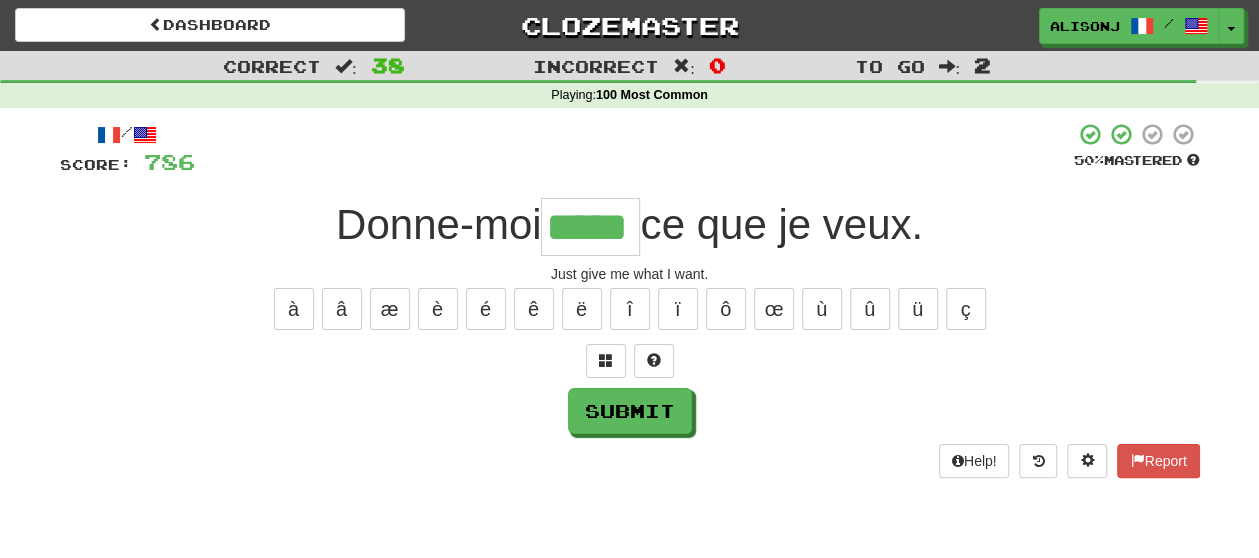 type on "*****" 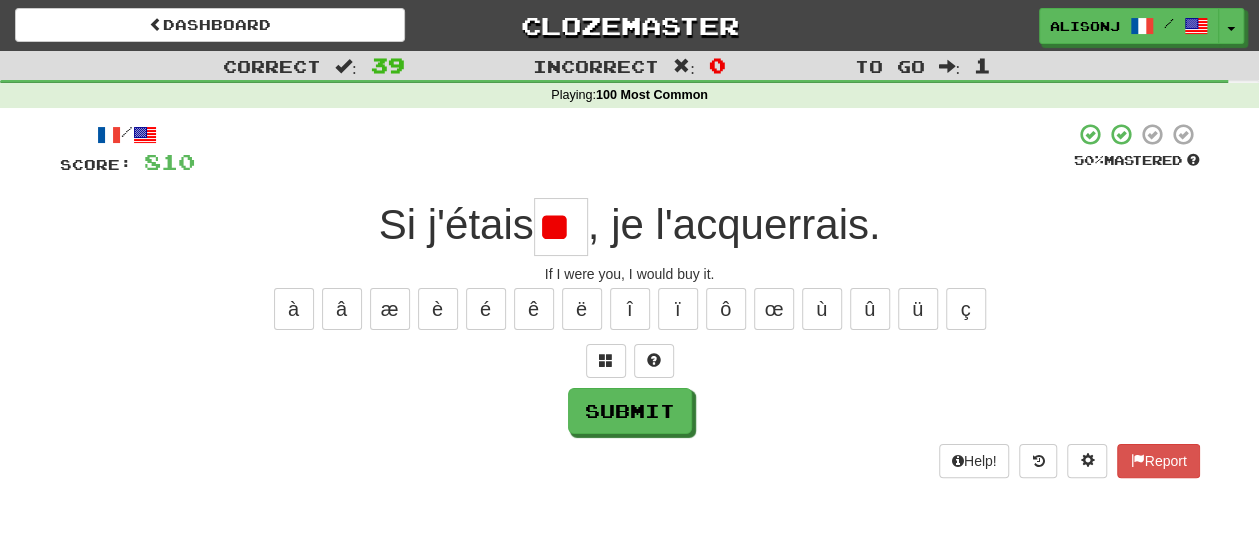 type on "*" 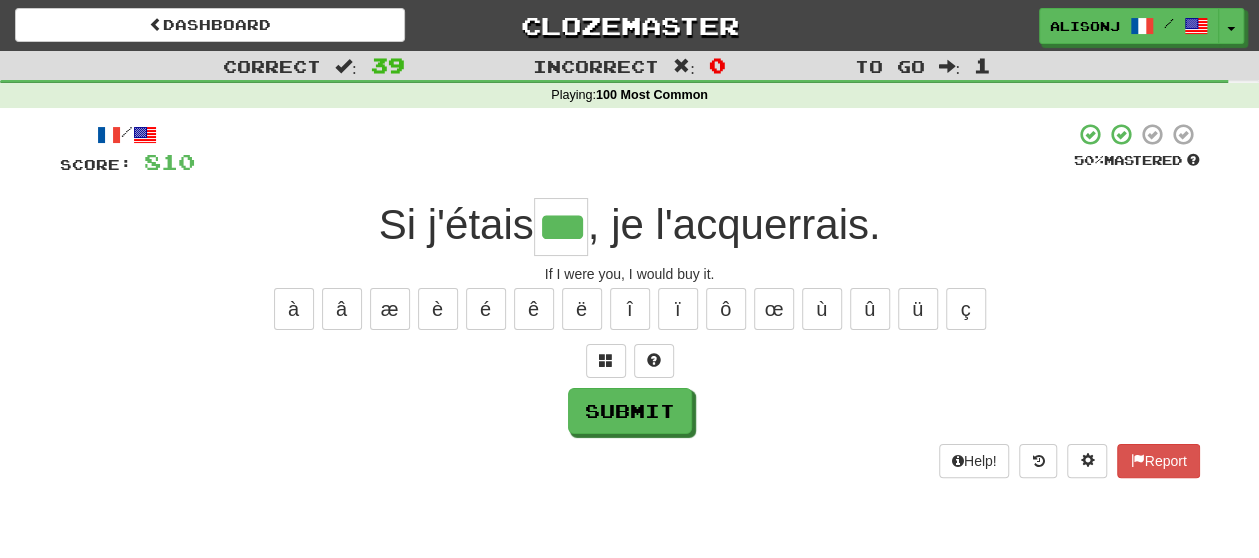 type on "***" 